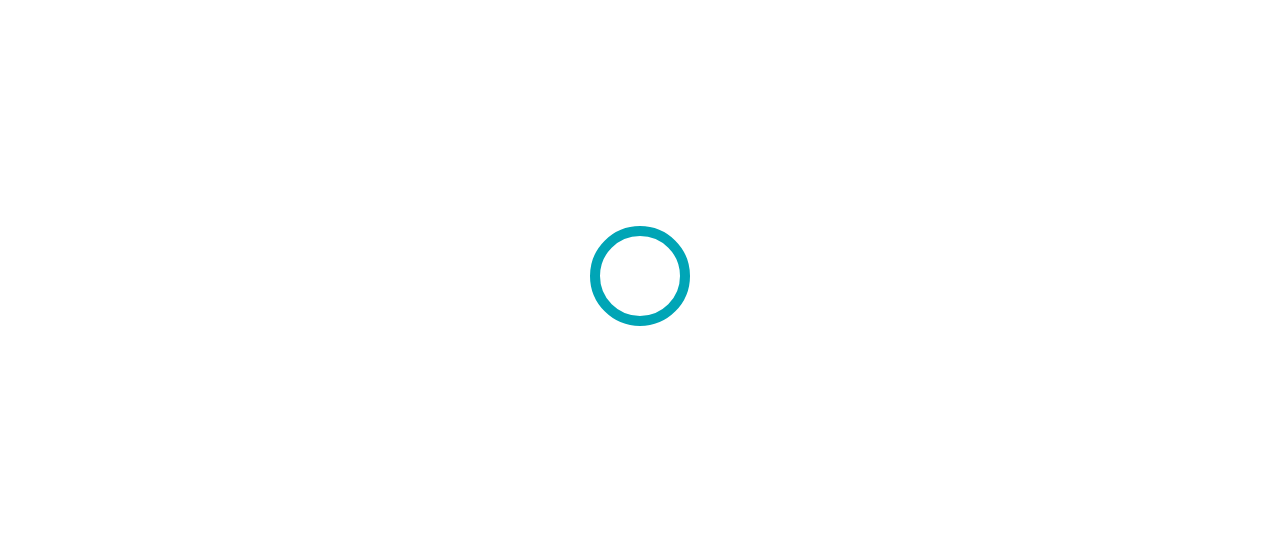 scroll, scrollTop: 0, scrollLeft: 0, axis: both 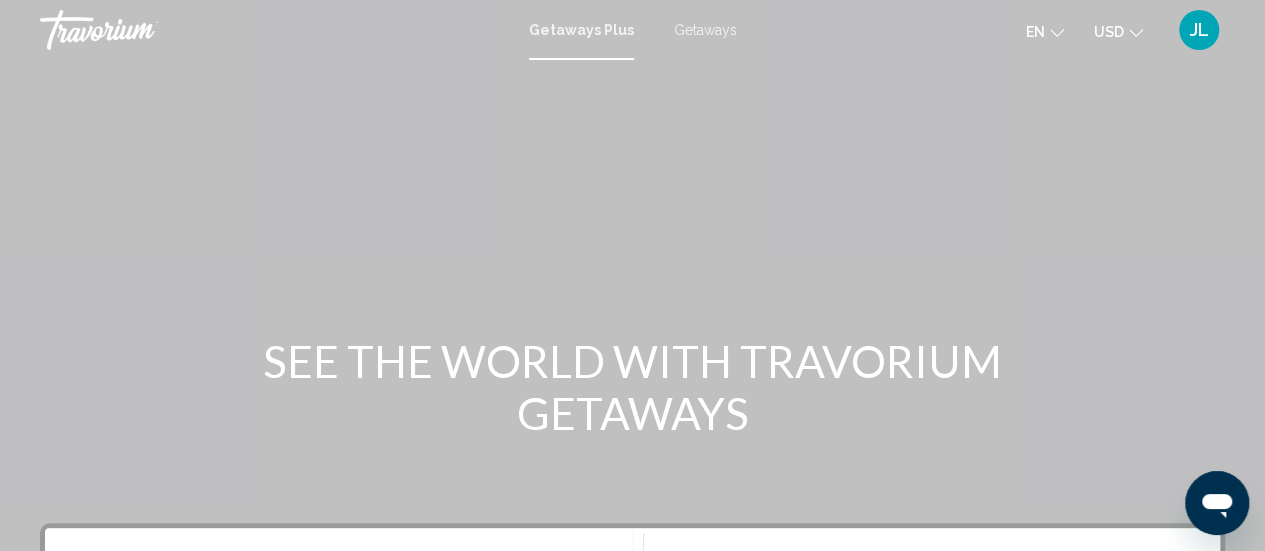 click on "Getaways" at bounding box center (705, 30) 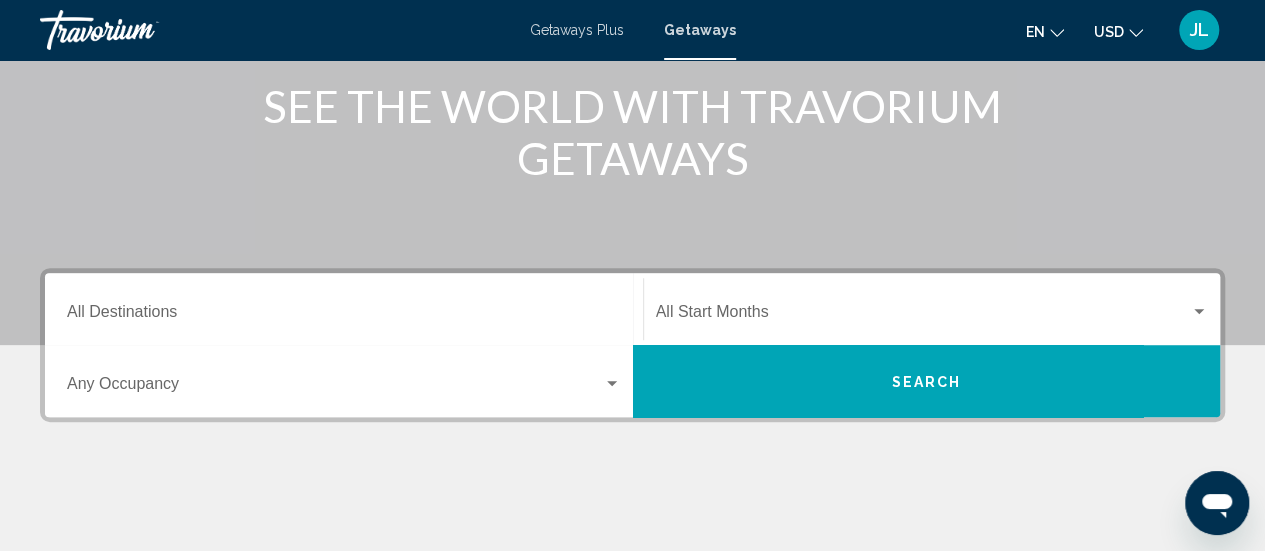 scroll, scrollTop: 300, scrollLeft: 0, axis: vertical 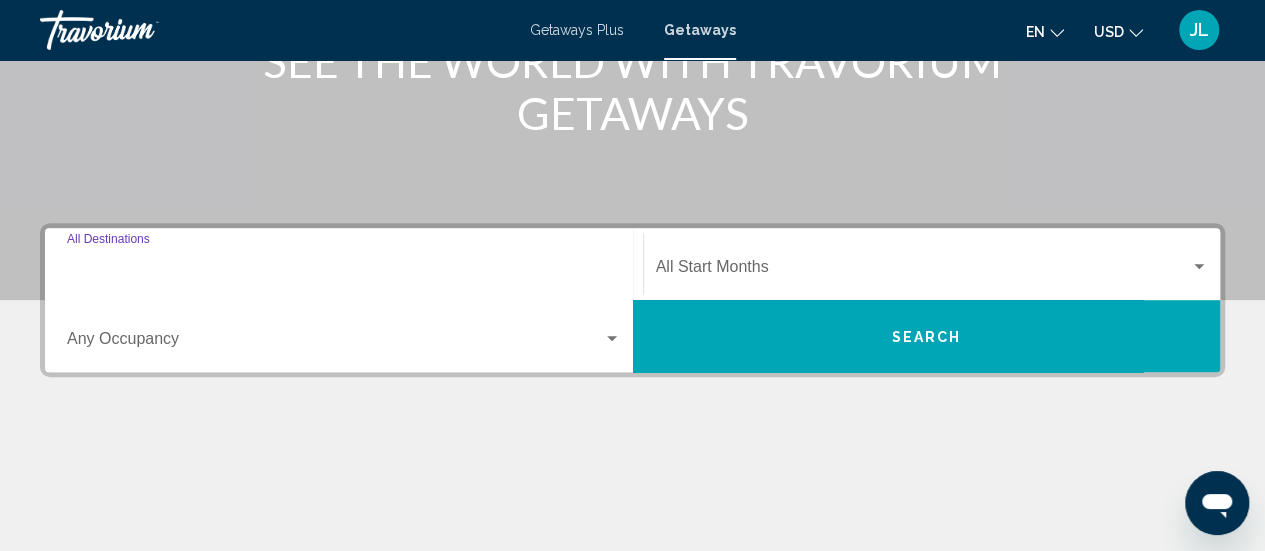 click on "Destination All Destinations" at bounding box center (344, 271) 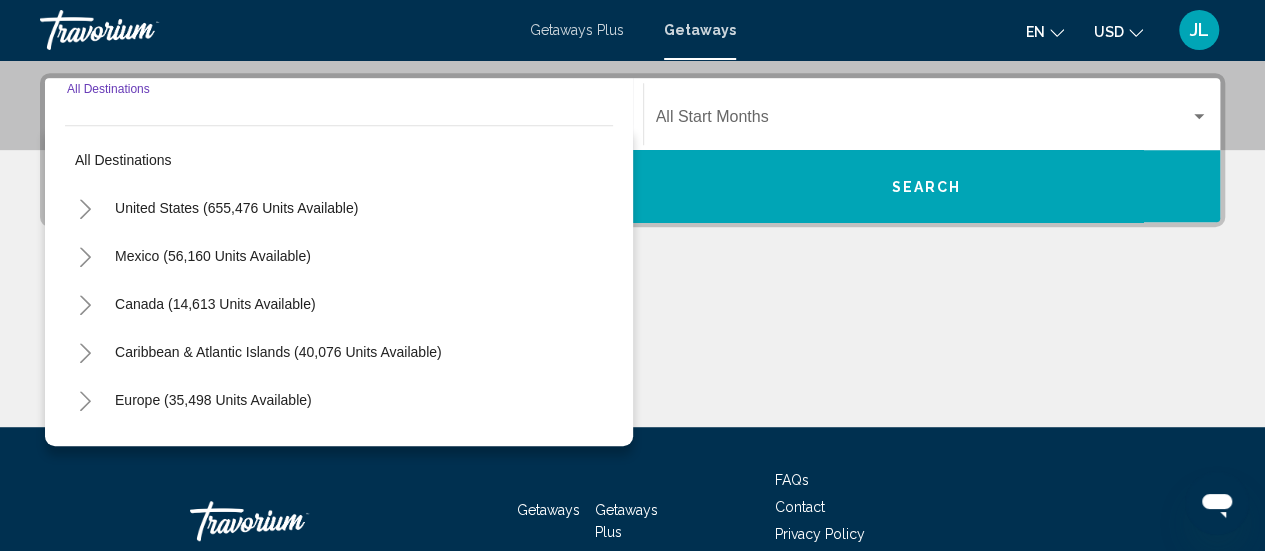 scroll, scrollTop: 458, scrollLeft: 0, axis: vertical 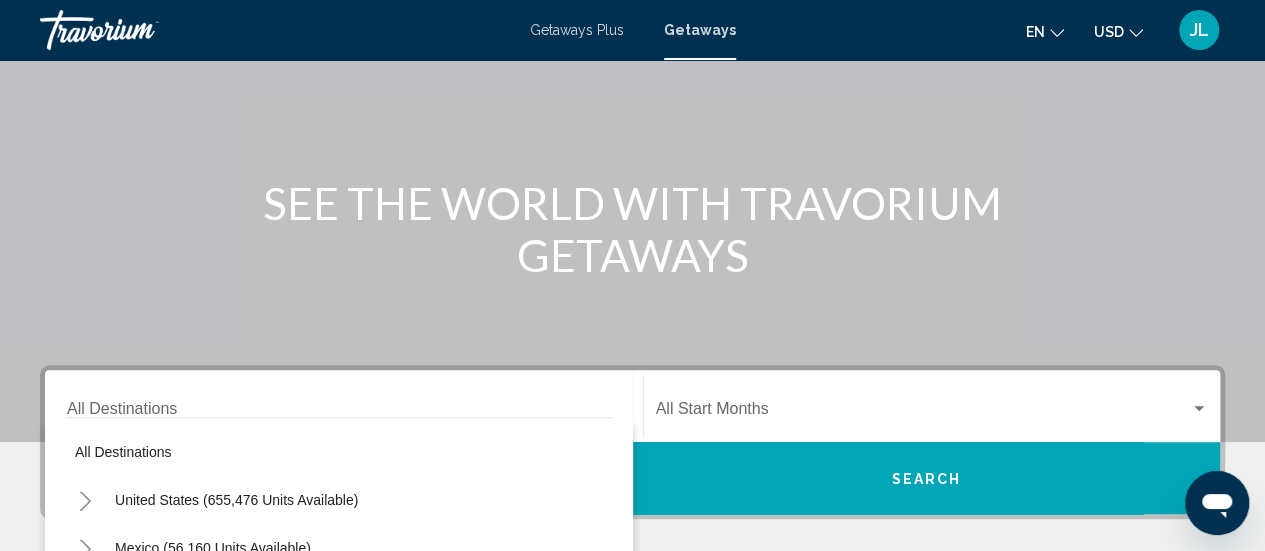 click at bounding box center [632, 142] 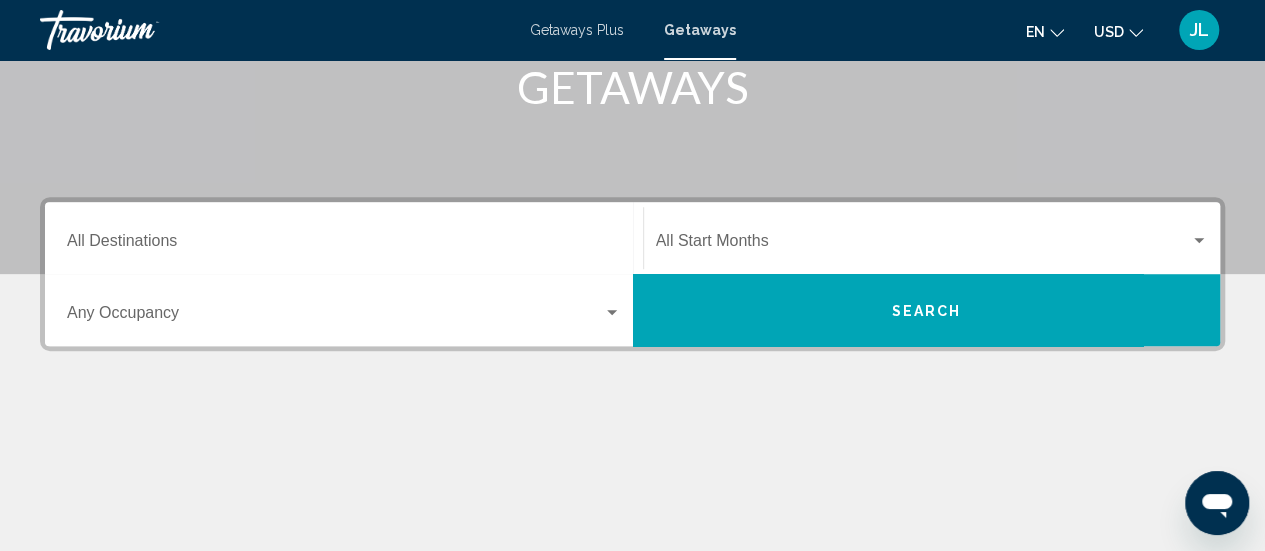 scroll, scrollTop: 358, scrollLeft: 0, axis: vertical 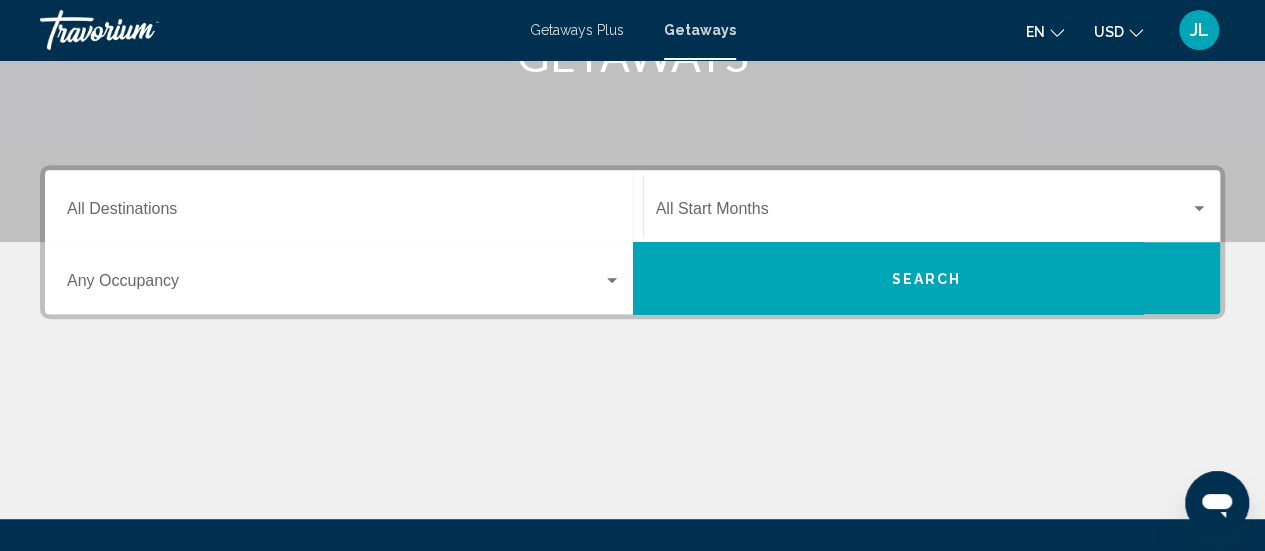 click at bounding box center [335, 285] 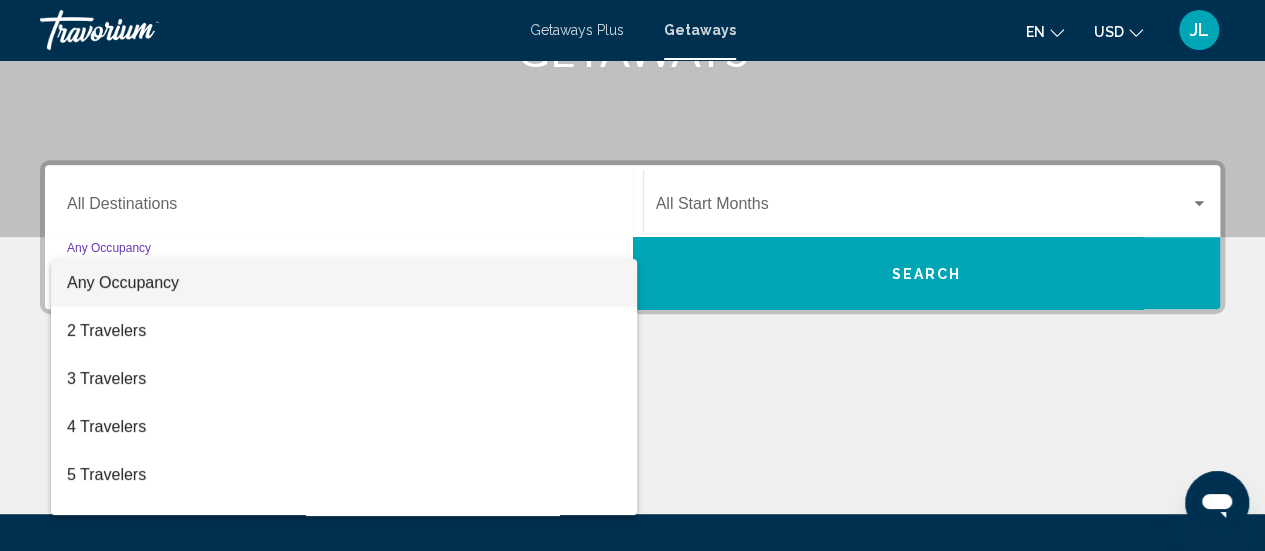 scroll, scrollTop: 458, scrollLeft: 0, axis: vertical 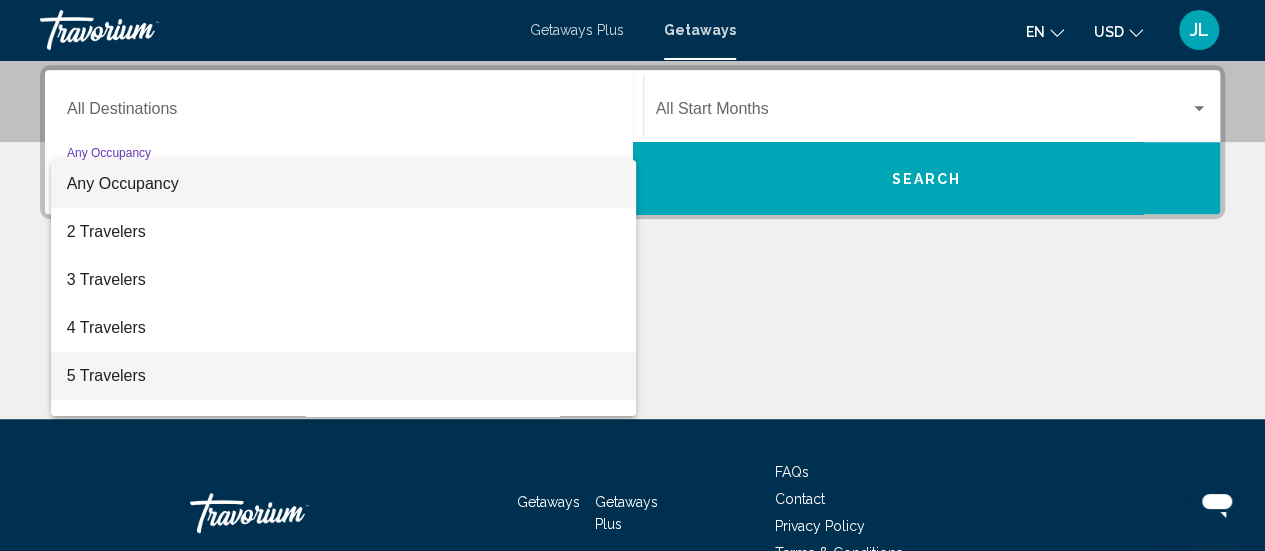 click on "5 Travelers" at bounding box center [344, 376] 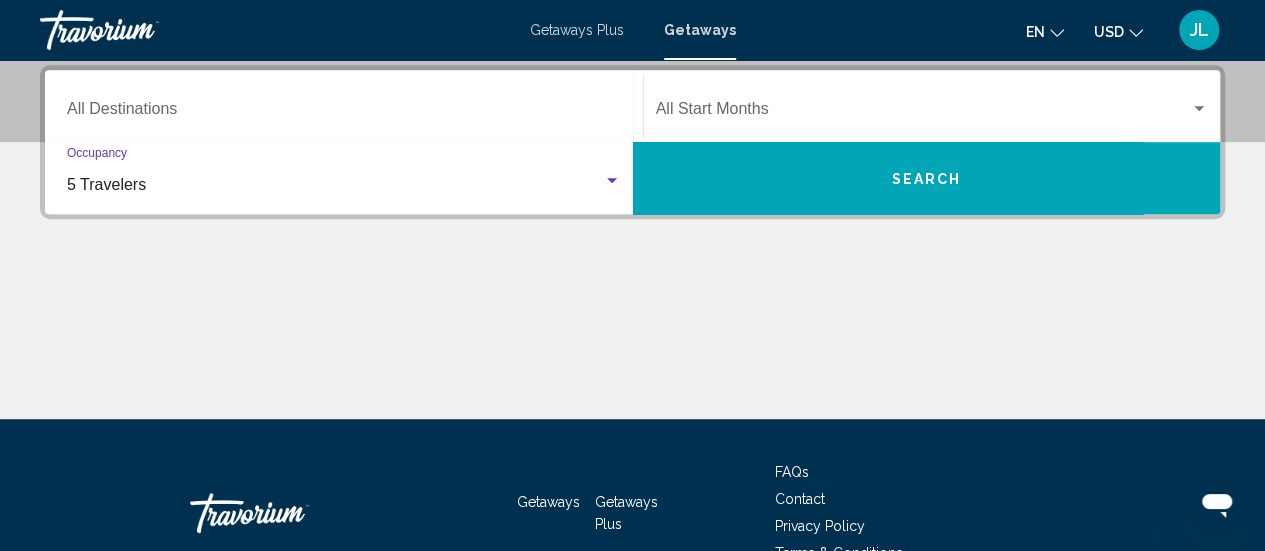 click on "Search" at bounding box center [926, 179] 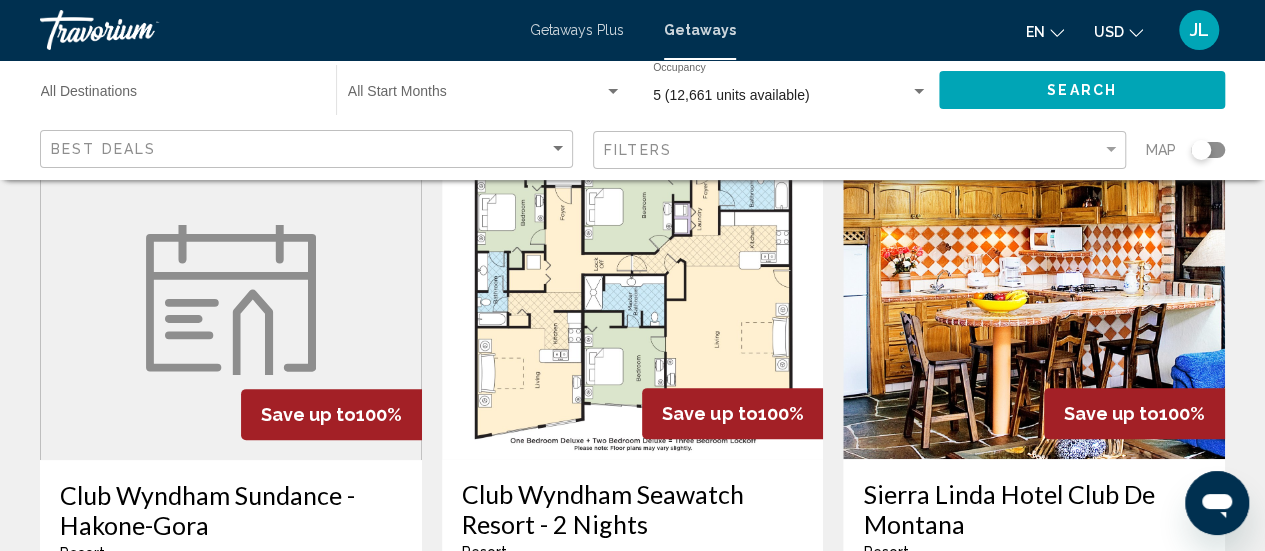 scroll, scrollTop: 100, scrollLeft: 0, axis: vertical 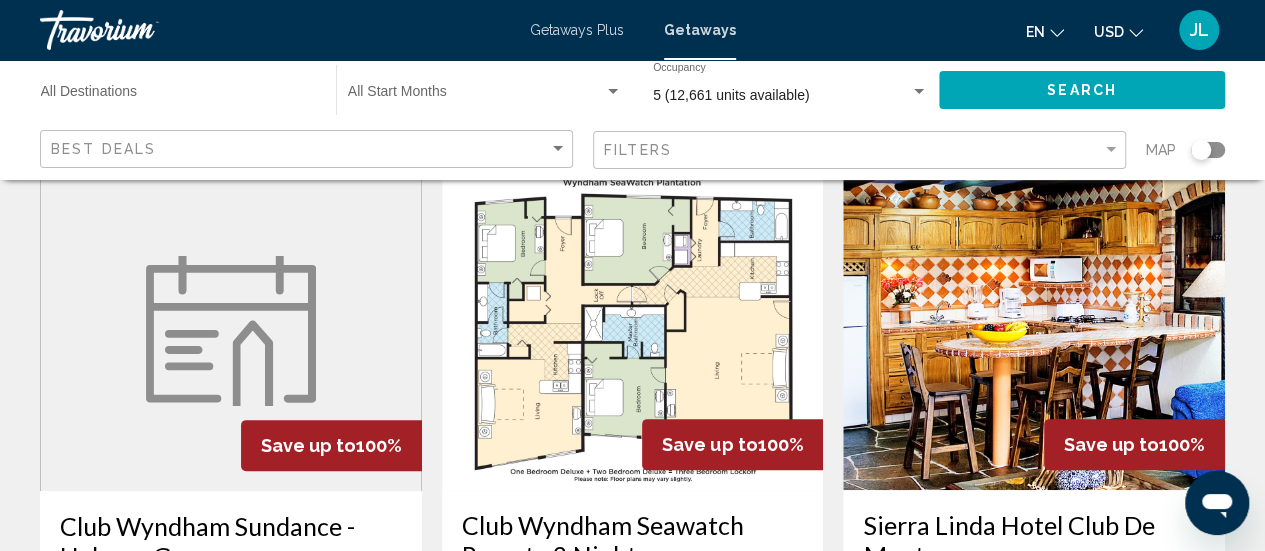 click at bounding box center (633, 330) 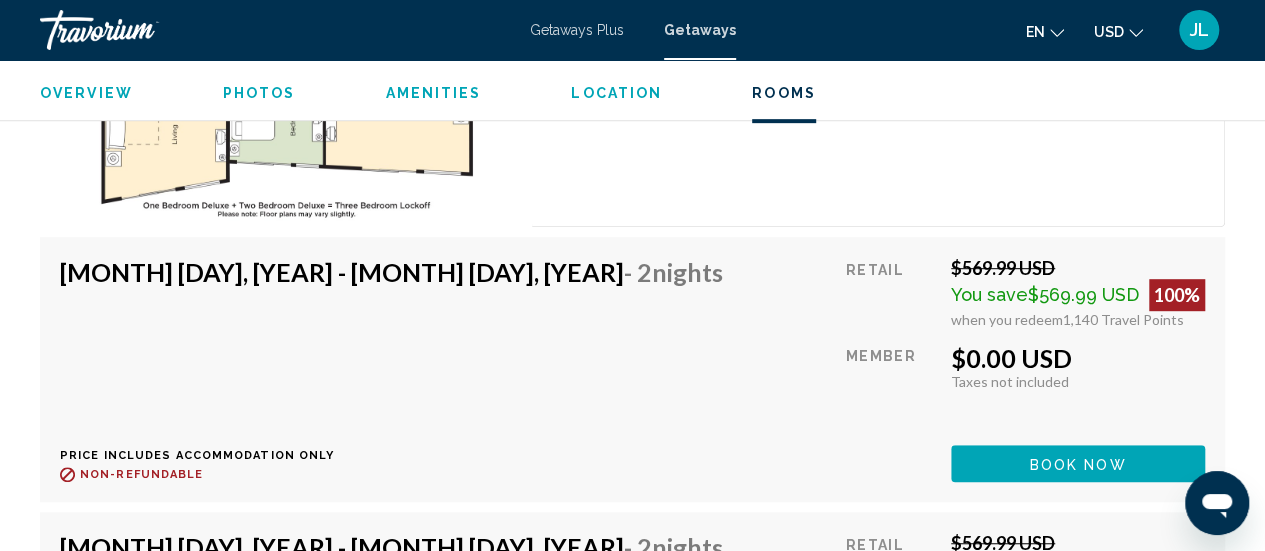 scroll, scrollTop: 4300, scrollLeft: 0, axis: vertical 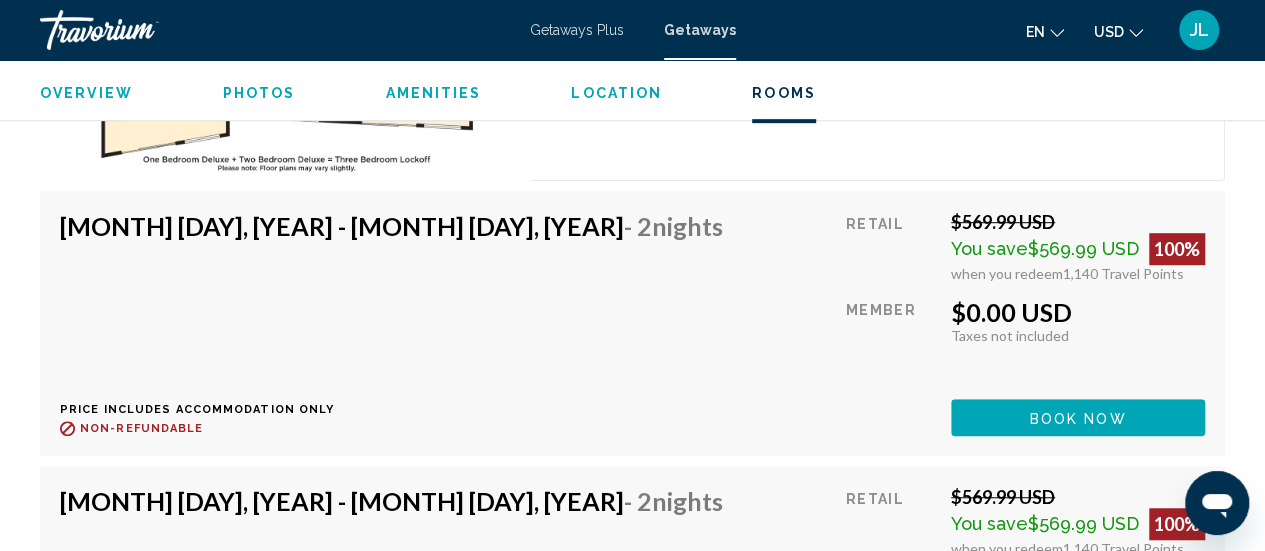 drag, startPoint x: 952, startPoint y: 272, endPoint x: 1097, endPoint y: 291, distance: 146.23953 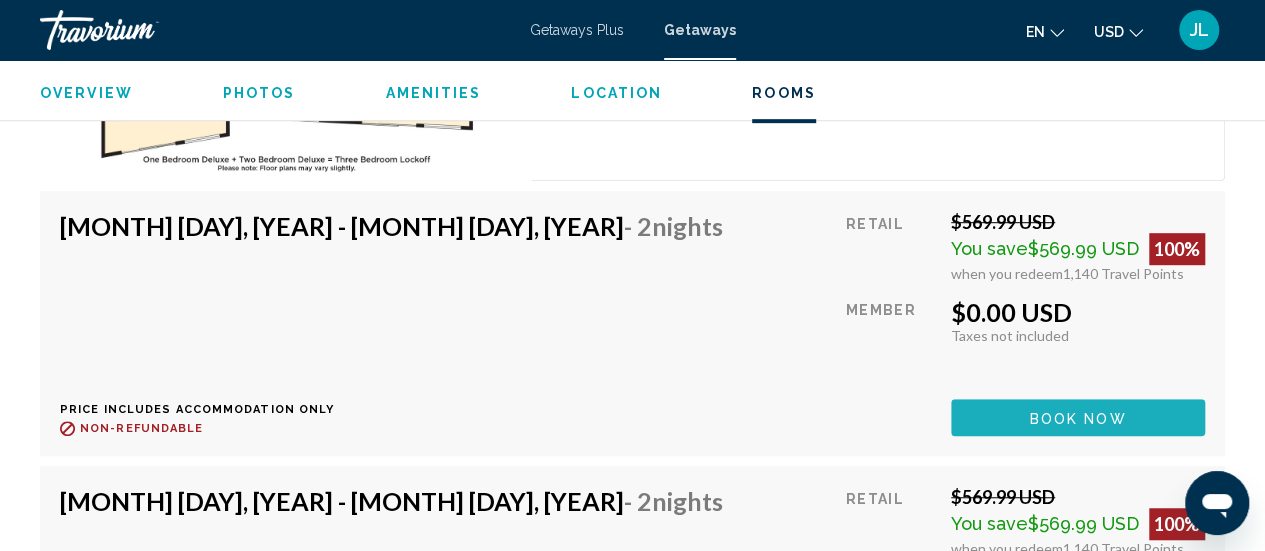 click on "Book now" at bounding box center [1078, 418] 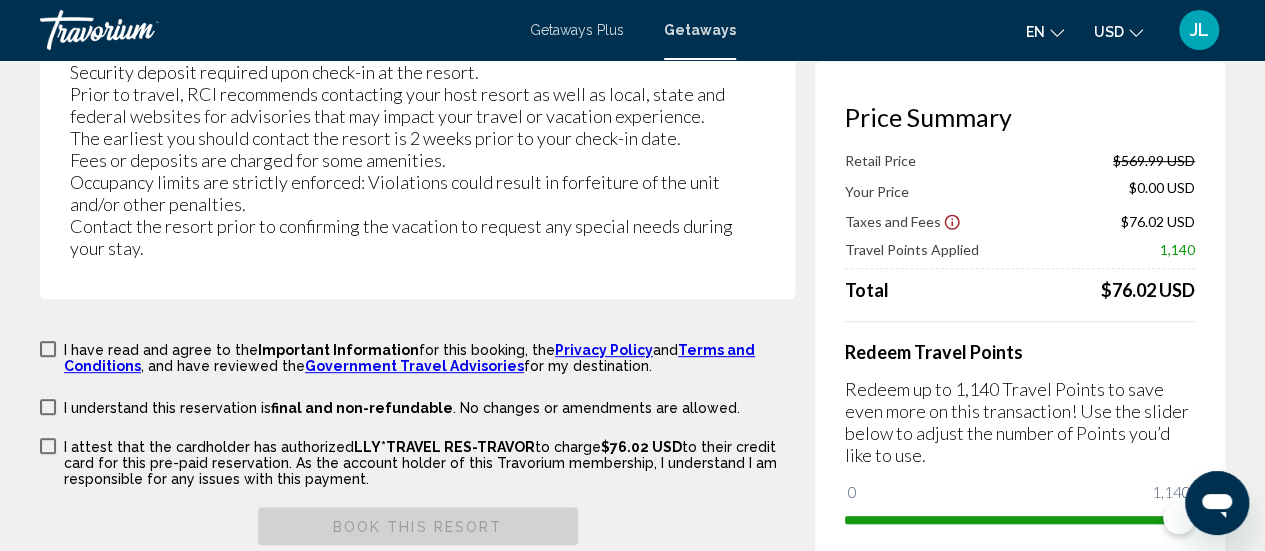 scroll, scrollTop: 4088, scrollLeft: 0, axis: vertical 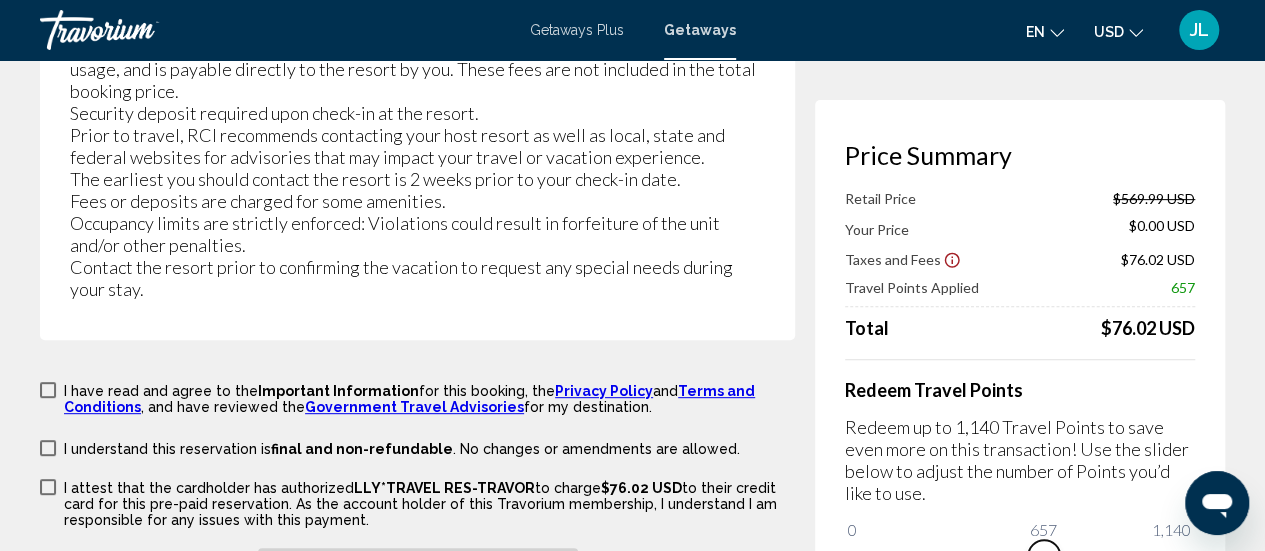 drag, startPoint x: 1171, startPoint y: 513, endPoint x: 1044, endPoint y: 513, distance: 127 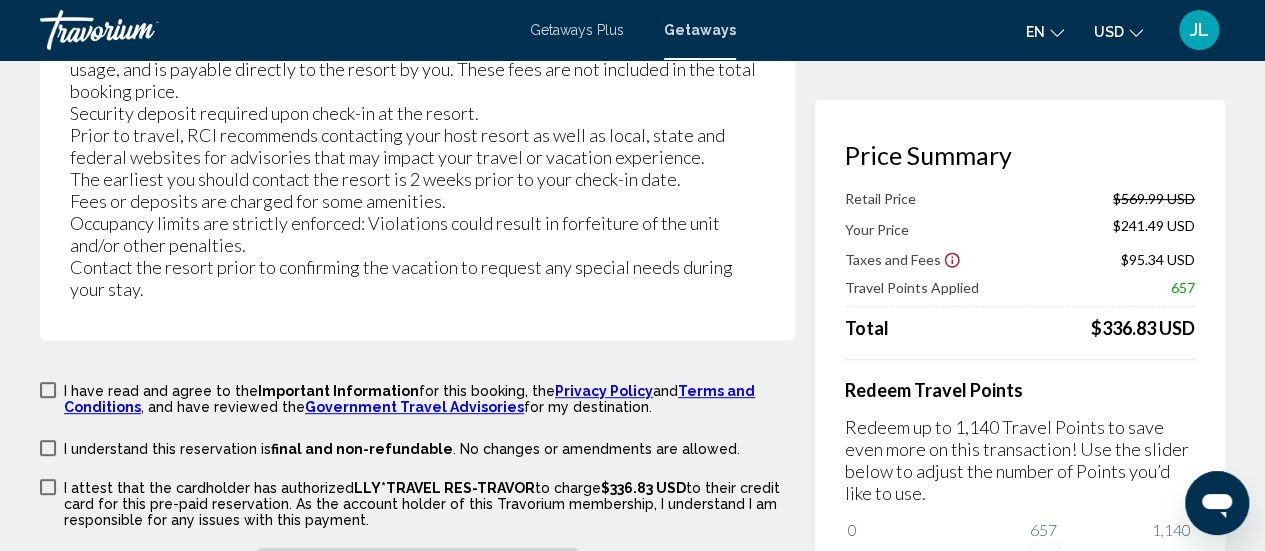 drag, startPoint x: 1095, startPoint y: 283, endPoint x: 1194, endPoint y: 285, distance: 99.0202 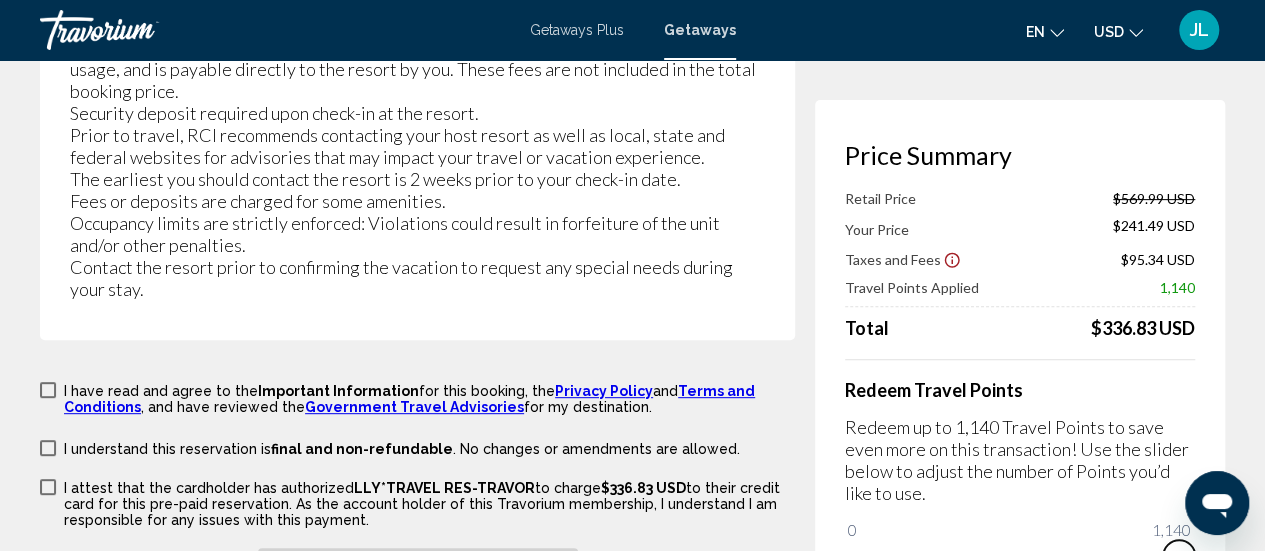 drag, startPoint x: 2231, startPoint y: 988, endPoint x: 1202, endPoint y: 528, distance: 1127.1384 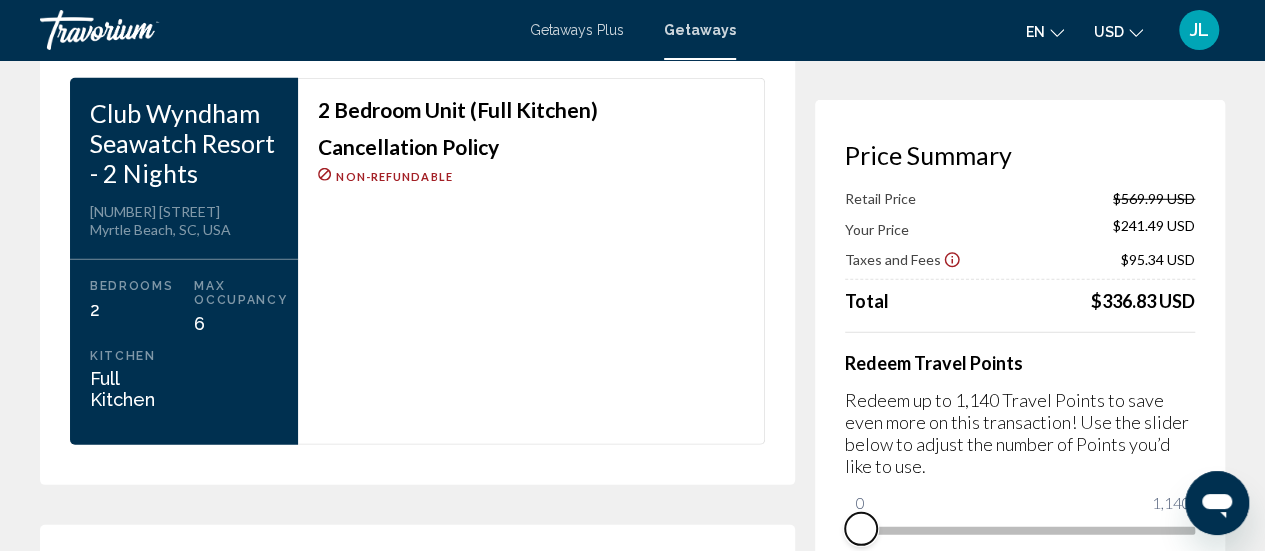 scroll, scrollTop: 2588, scrollLeft: 0, axis: vertical 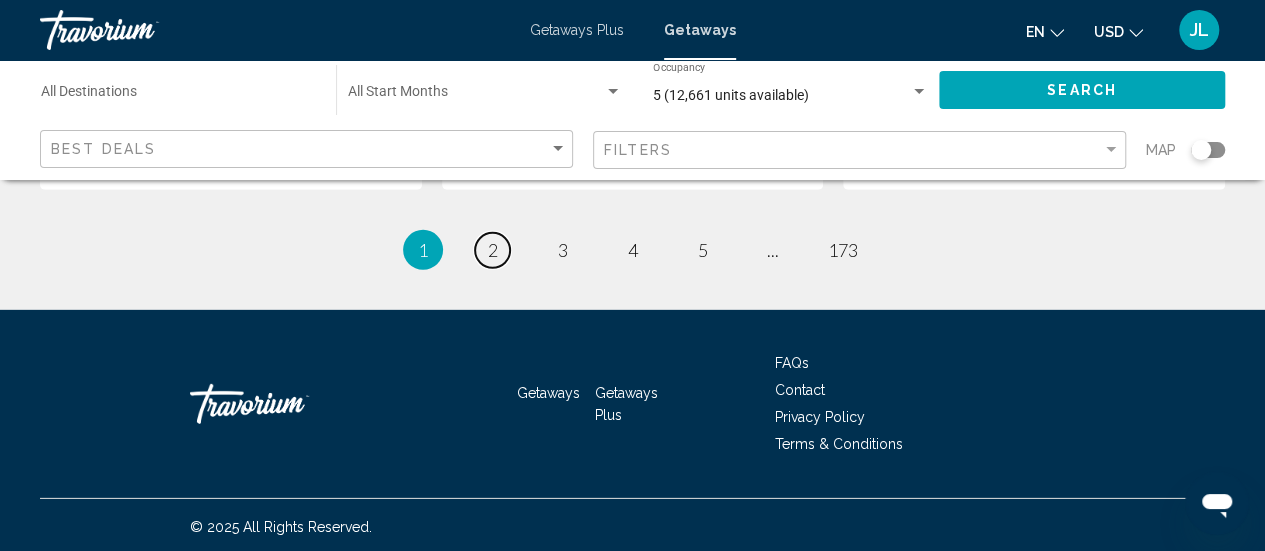 click on "2" at bounding box center [493, 250] 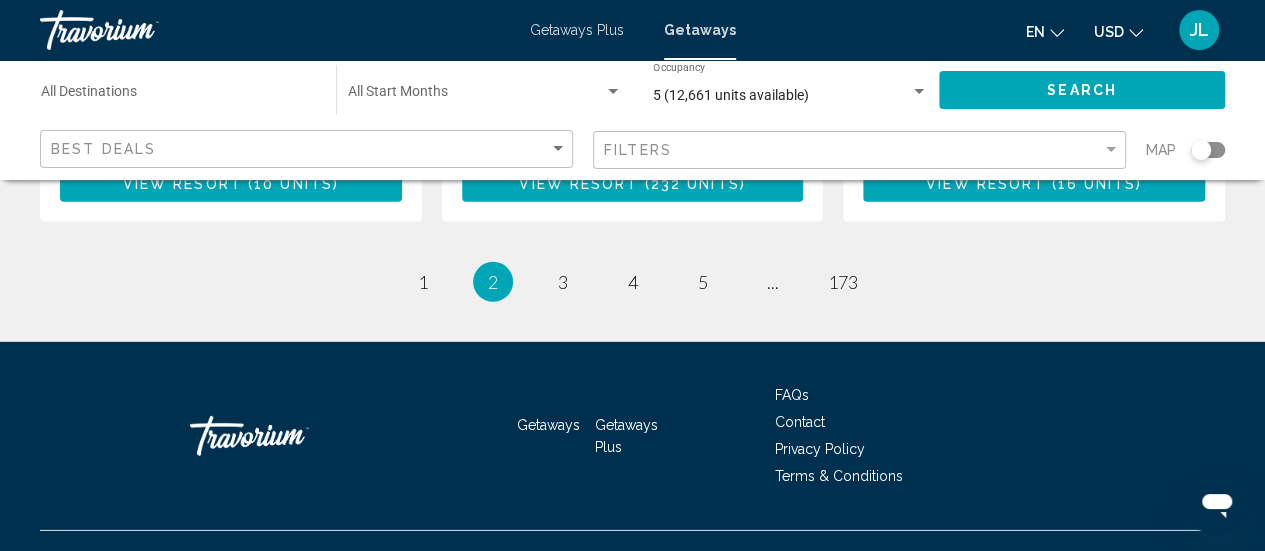 scroll, scrollTop: 2916, scrollLeft: 0, axis: vertical 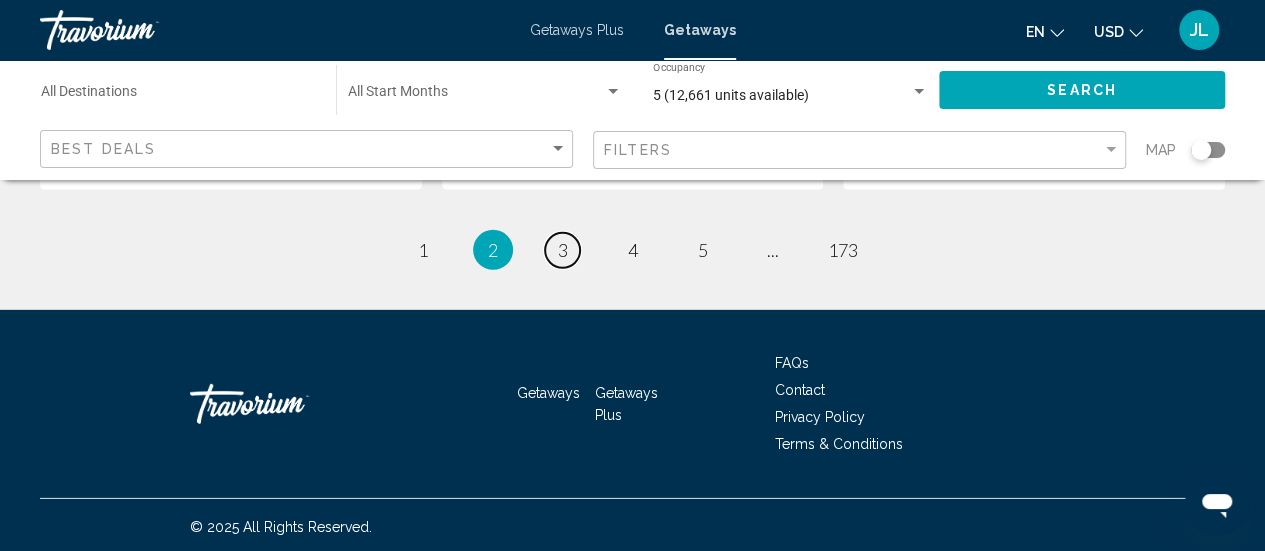 click on "3" at bounding box center (563, 250) 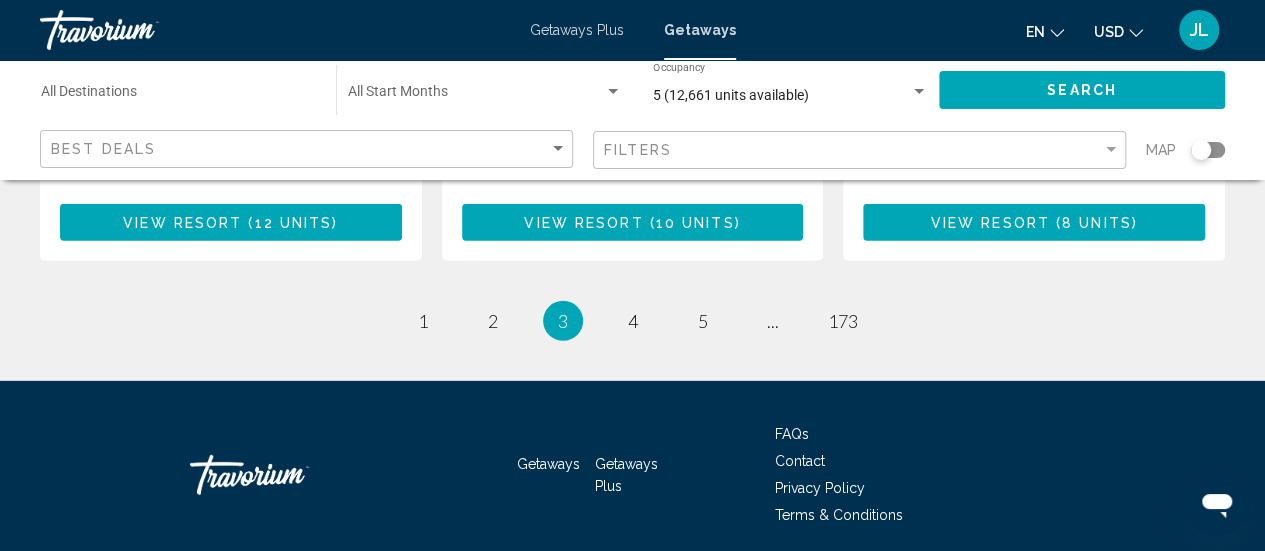 scroll, scrollTop: 2786, scrollLeft: 0, axis: vertical 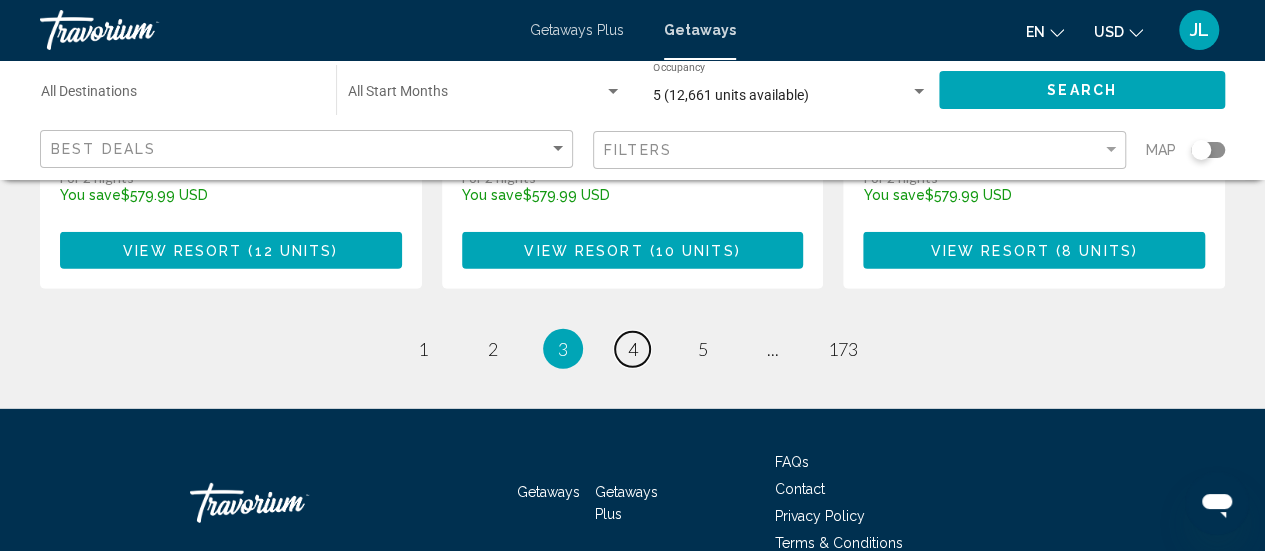 click on "4" at bounding box center (633, 349) 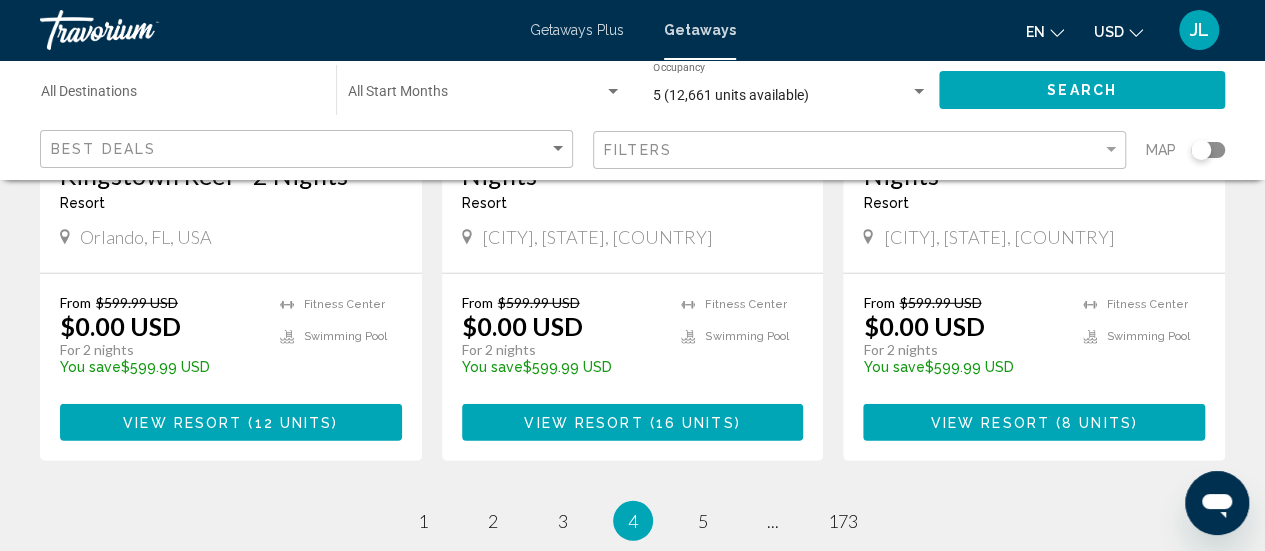 scroll, scrollTop: 2800, scrollLeft: 0, axis: vertical 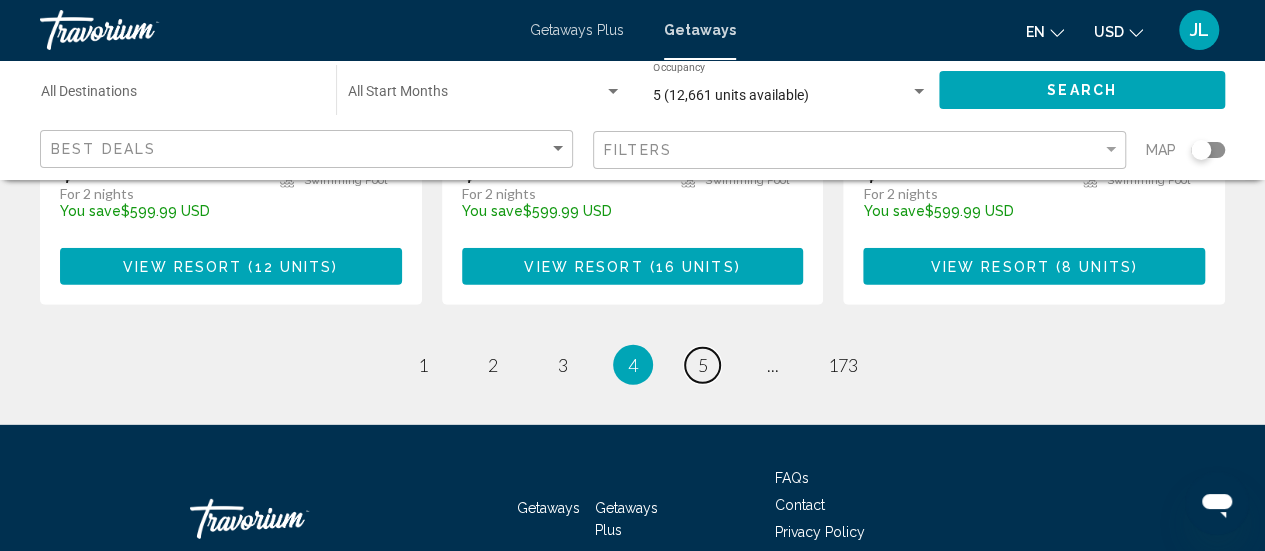 click on "5" at bounding box center (703, 365) 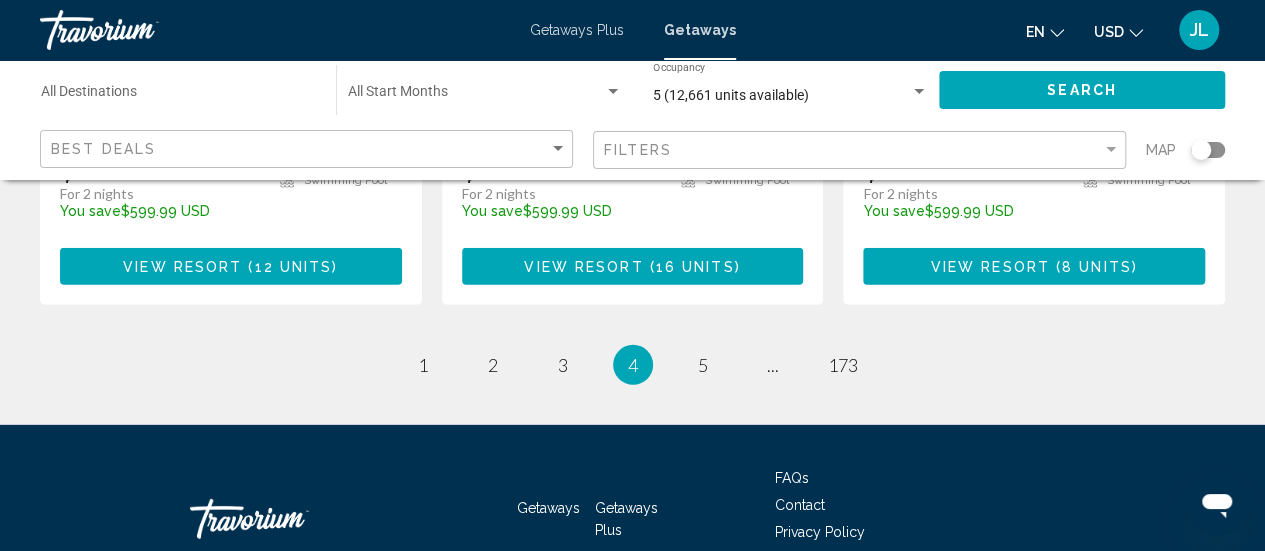 scroll, scrollTop: 0, scrollLeft: 0, axis: both 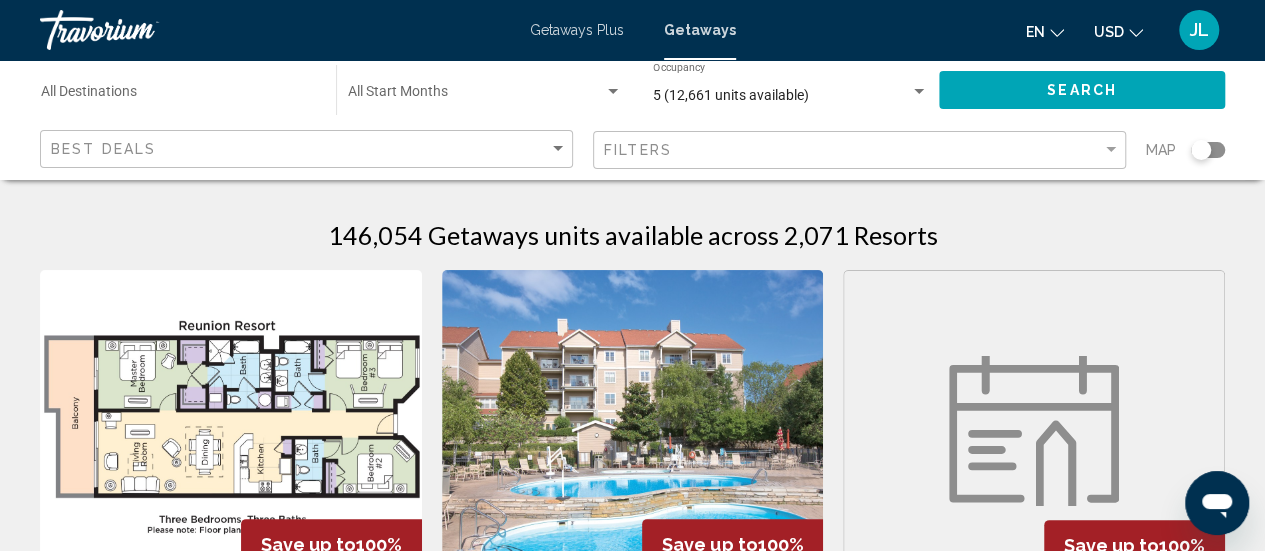 click on "Filters" 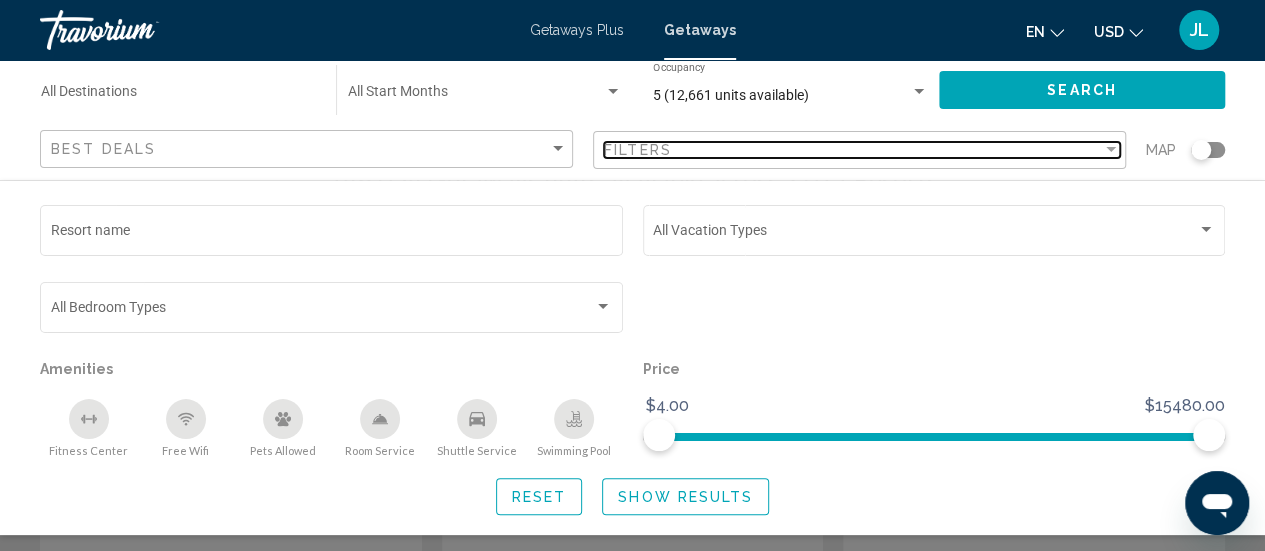 scroll, scrollTop: 200, scrollLeft: 0, axis: vertical 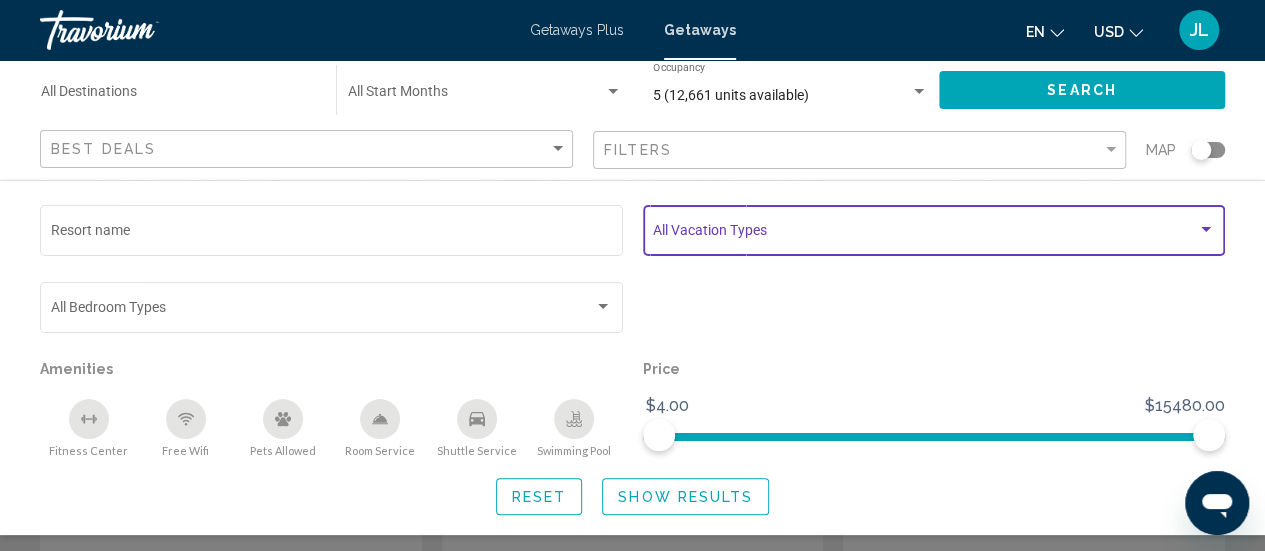 click at bounding box center [925, 234] 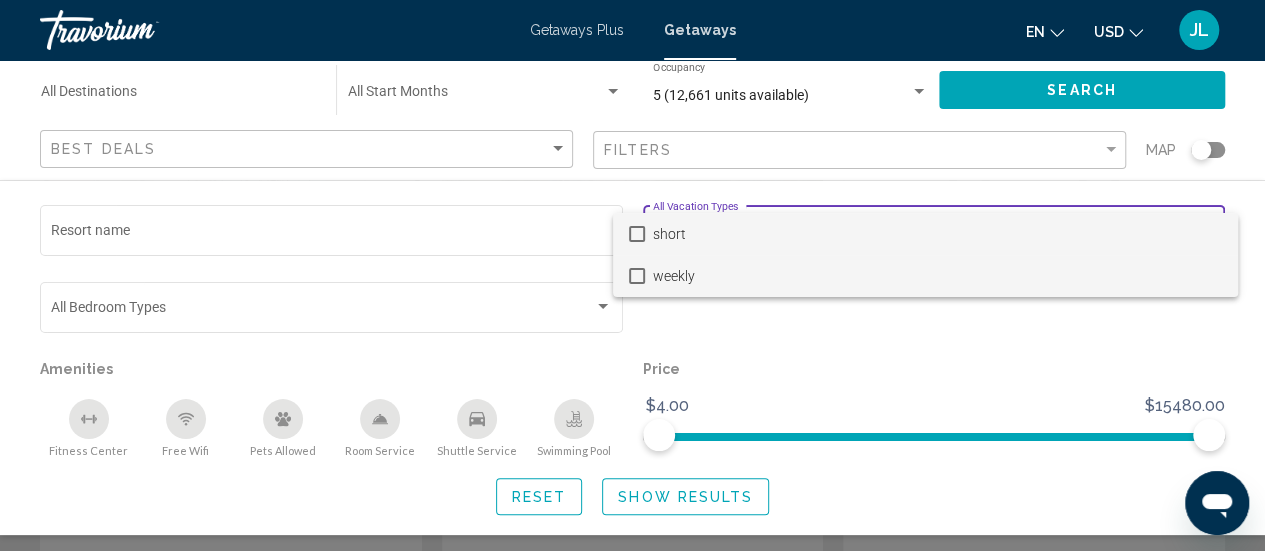 click at bounding box center (637, 276) 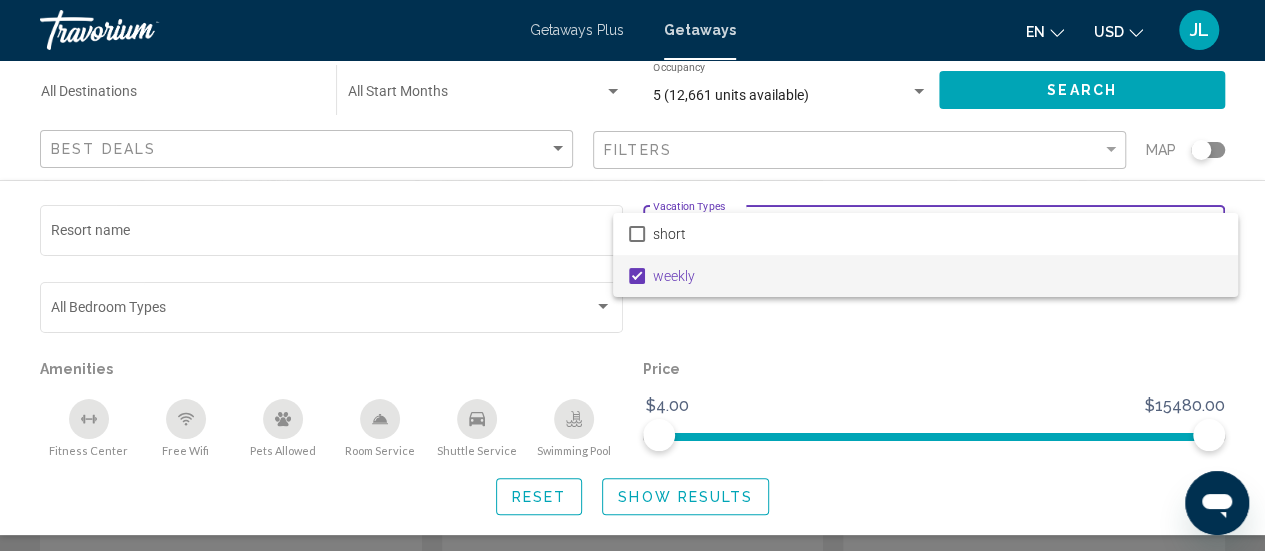 click at bounding box center [632, 275] 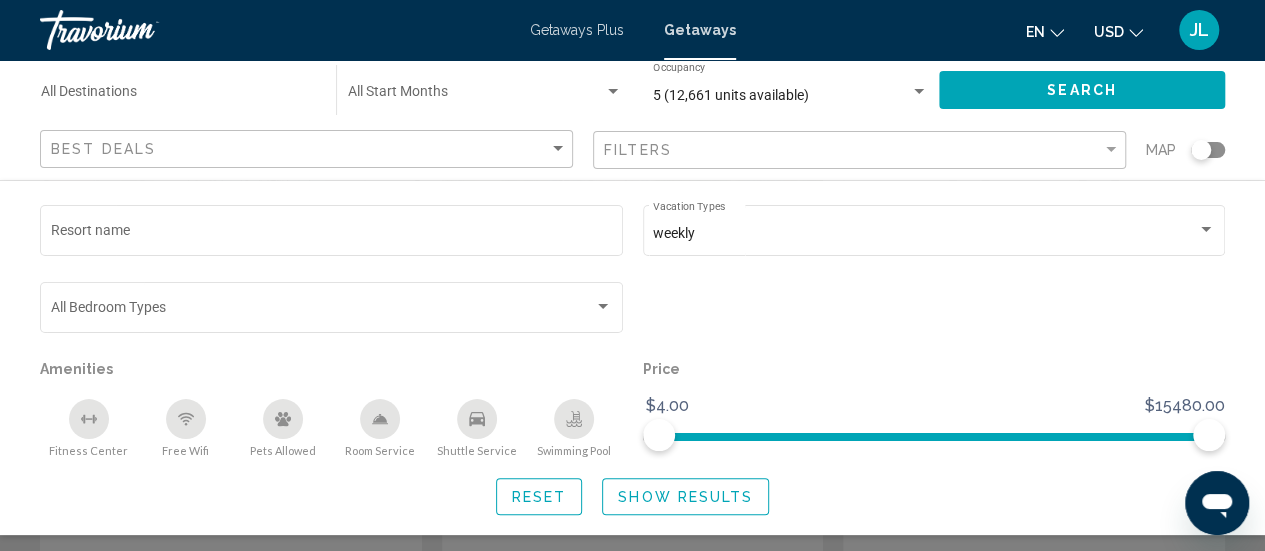 click on "Search" 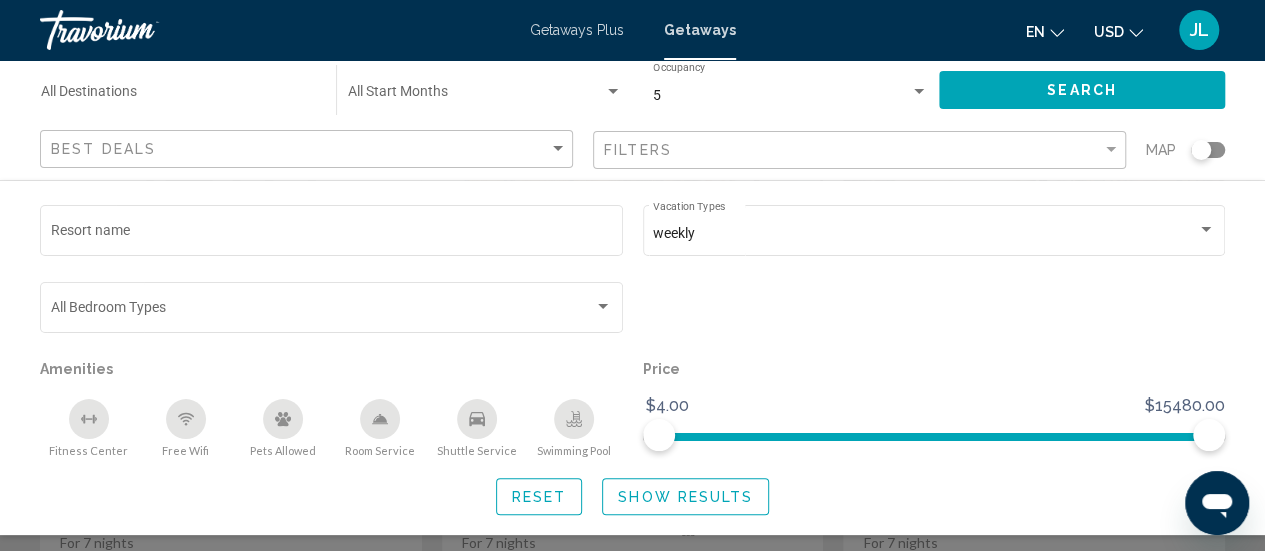 scroll, scrollTop: 300, scrollLeft: 0, axis: vertical 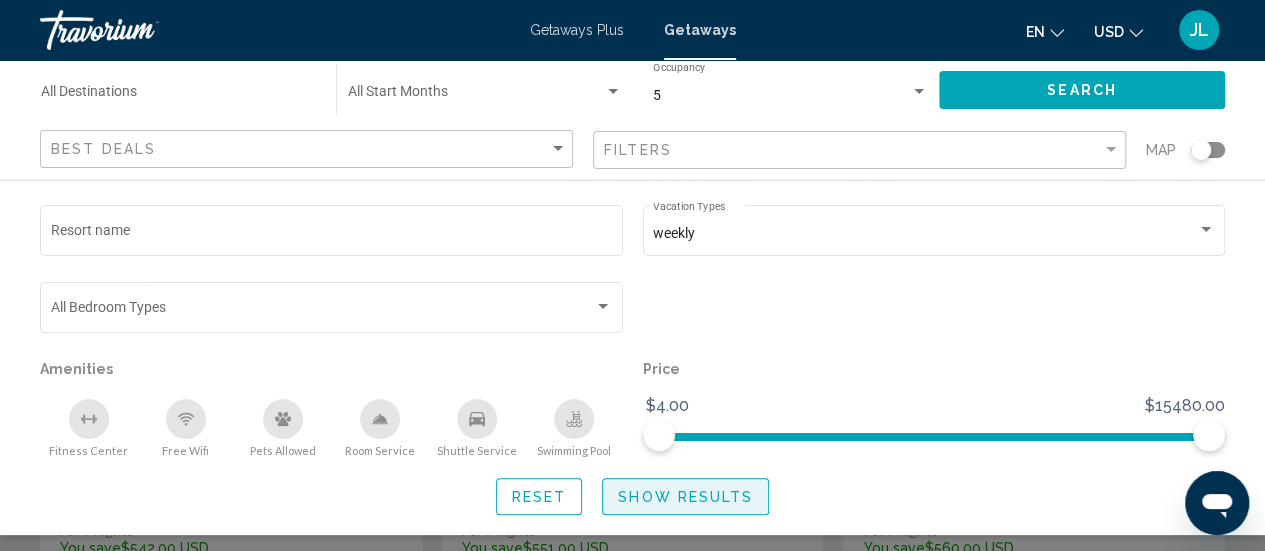 click on "Show Results" 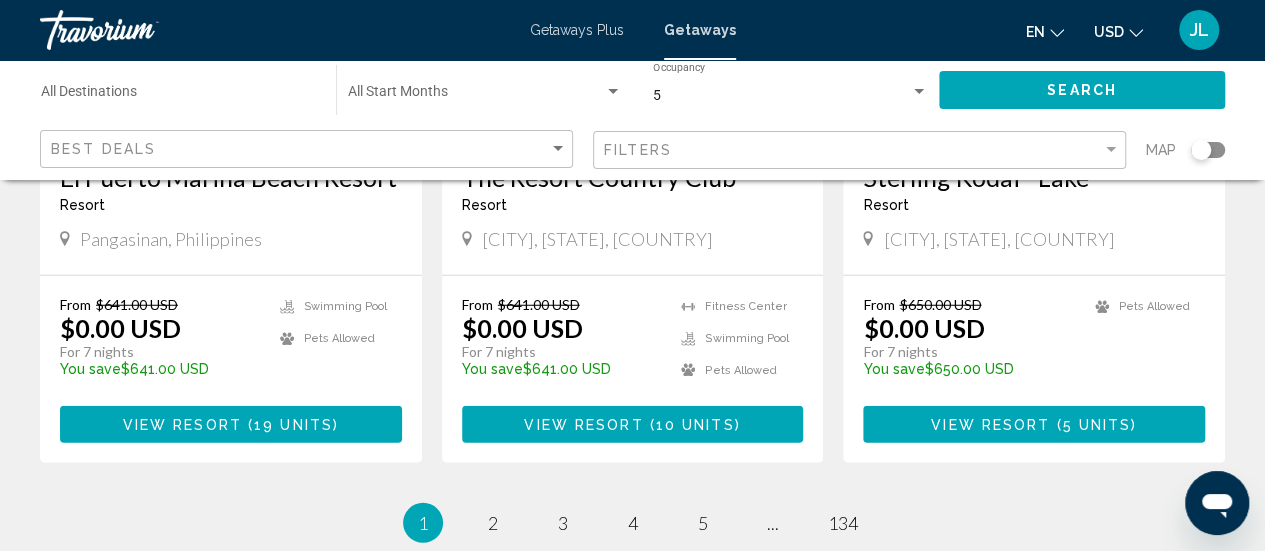 scroll, scrollTop: 2700, scrollLeft: 0, axis: vertical 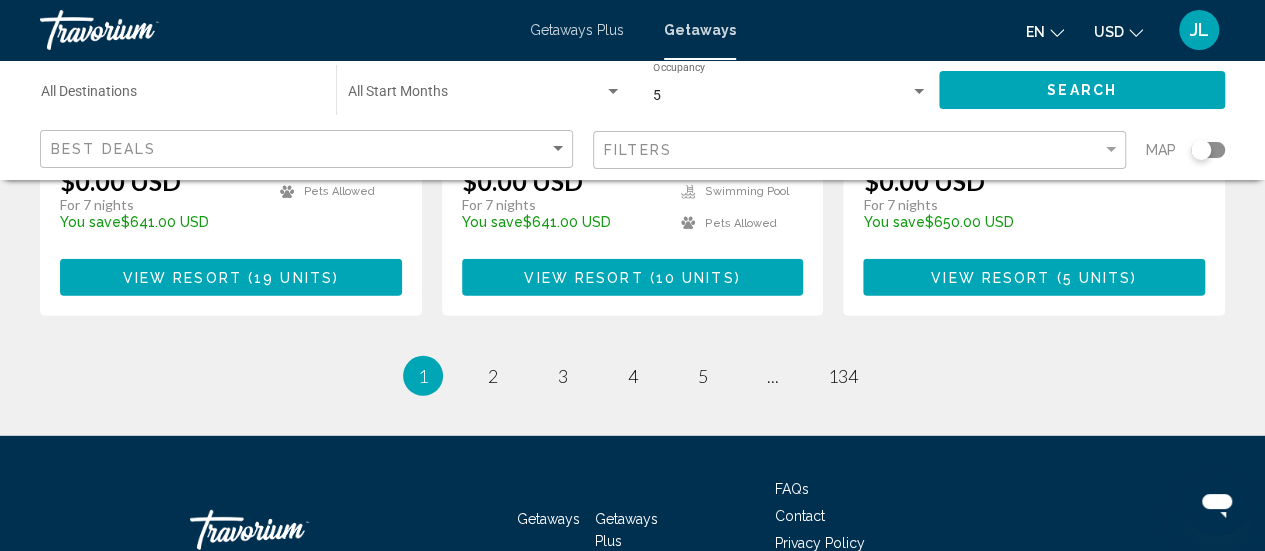 click on "[NUMBER] / [NUMBER]  You're on page  [NUMBER] page  [NUMBER] page  [NUMBER] page  [NUMBER] page  [NUMBER] page  ... page  [NUMBER]" at bounding box center [632, 376] 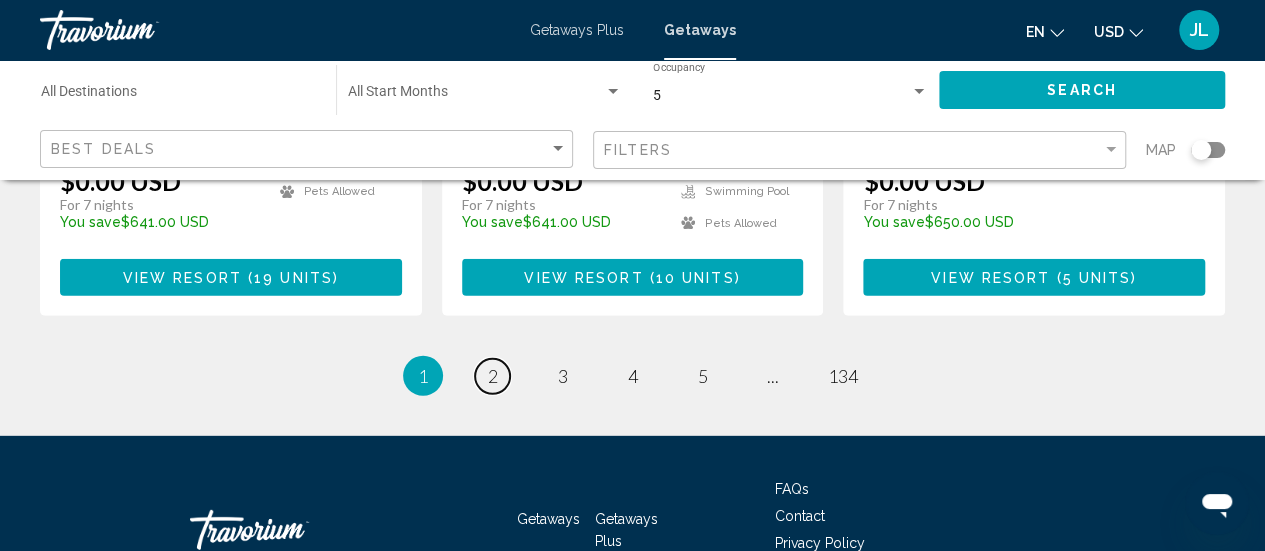 click on "2" at bounding box center [493, 376] 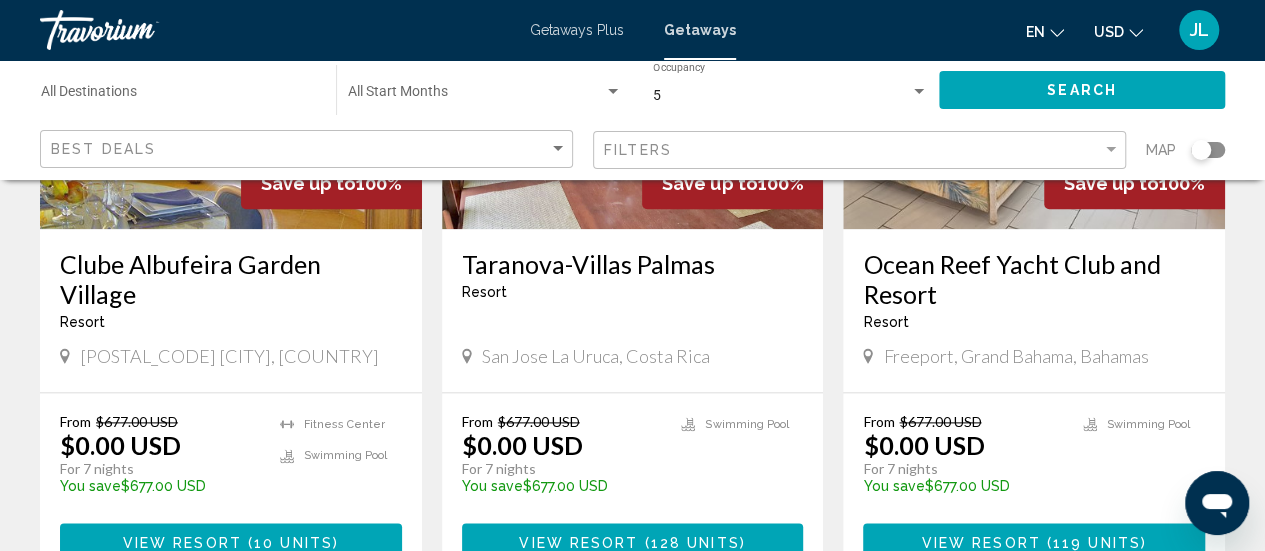scroll, scrollTop: 1100, scrollLeft: 0, axis: vertical 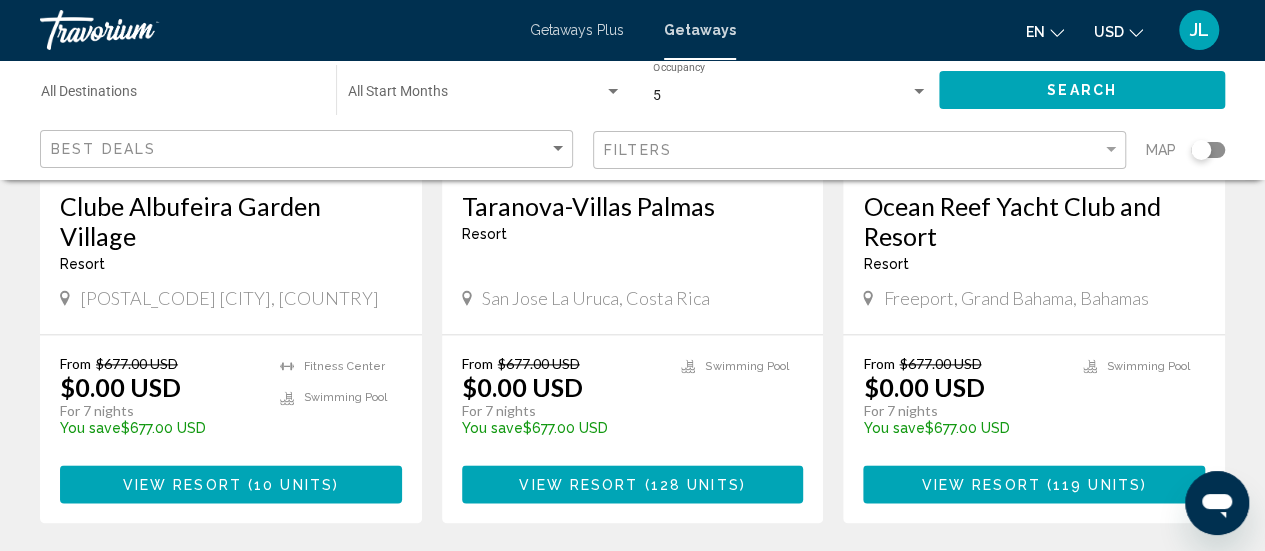 click on "( 128 units )" at bounding box center [691, 485] 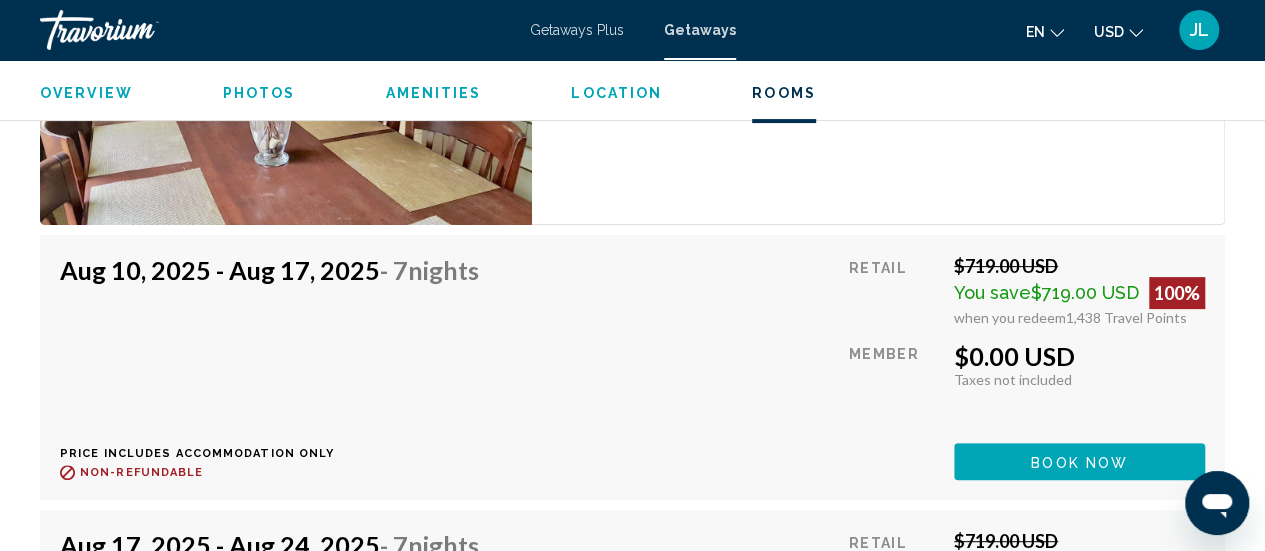 scroll, scrollTop: 4021, scrollLeft: 0, axis: vertical 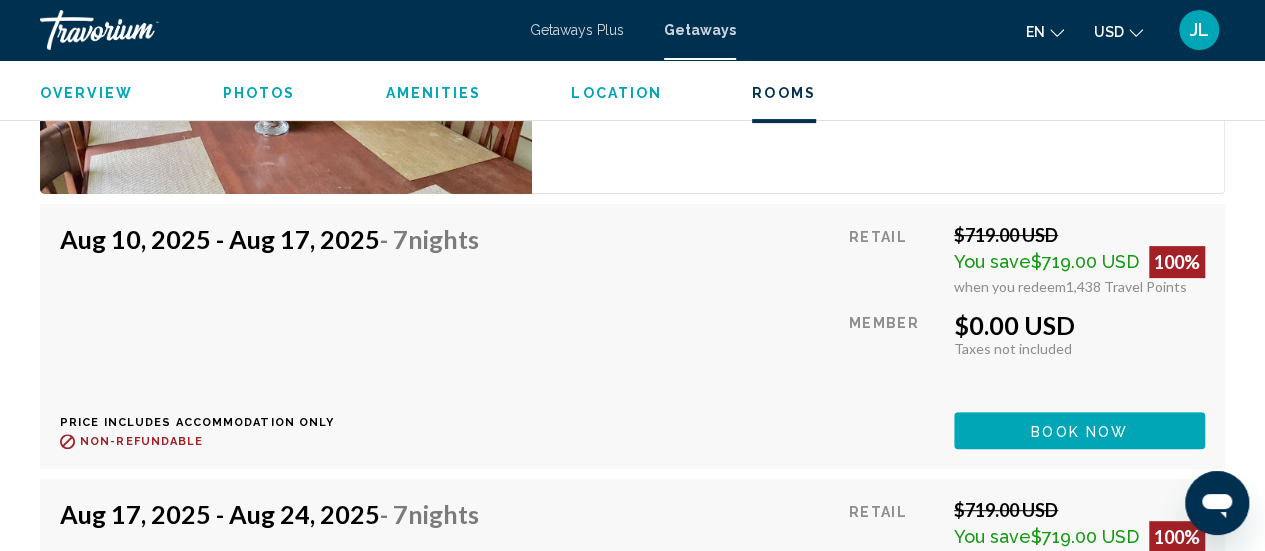 drag, startPoint x: 1066, startPoint y: 283, endPoint x: 1171, endPoint y: 303, distance: 106.887794 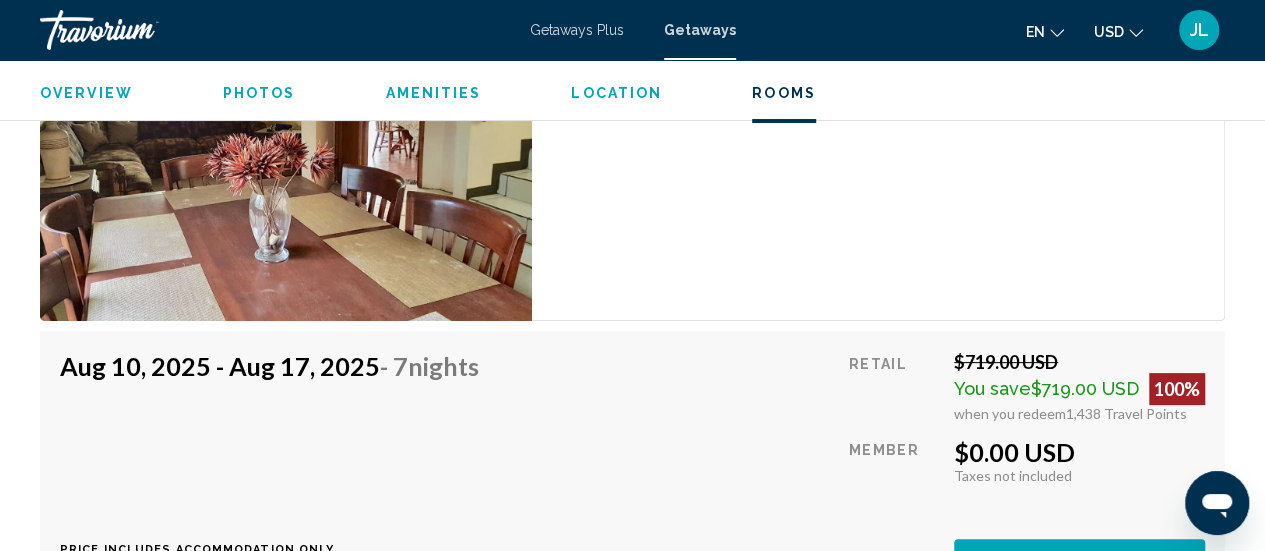 scroll, scrollTop: 3921, scrollLeft: 0, axis: vertical 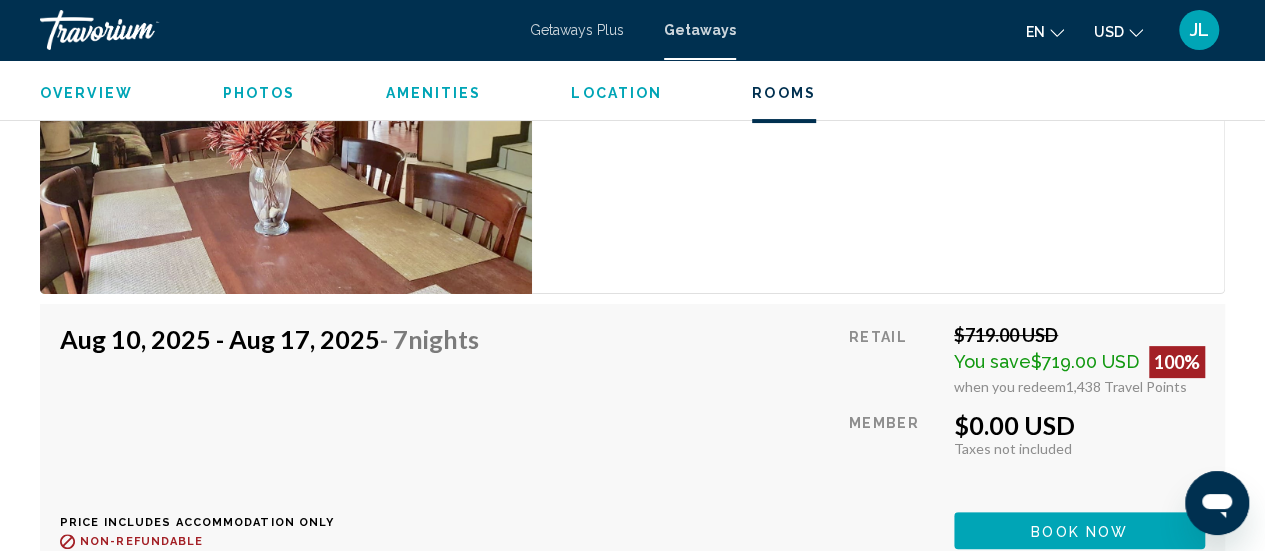 click on "Book now" at bounding box center [1079, 530] 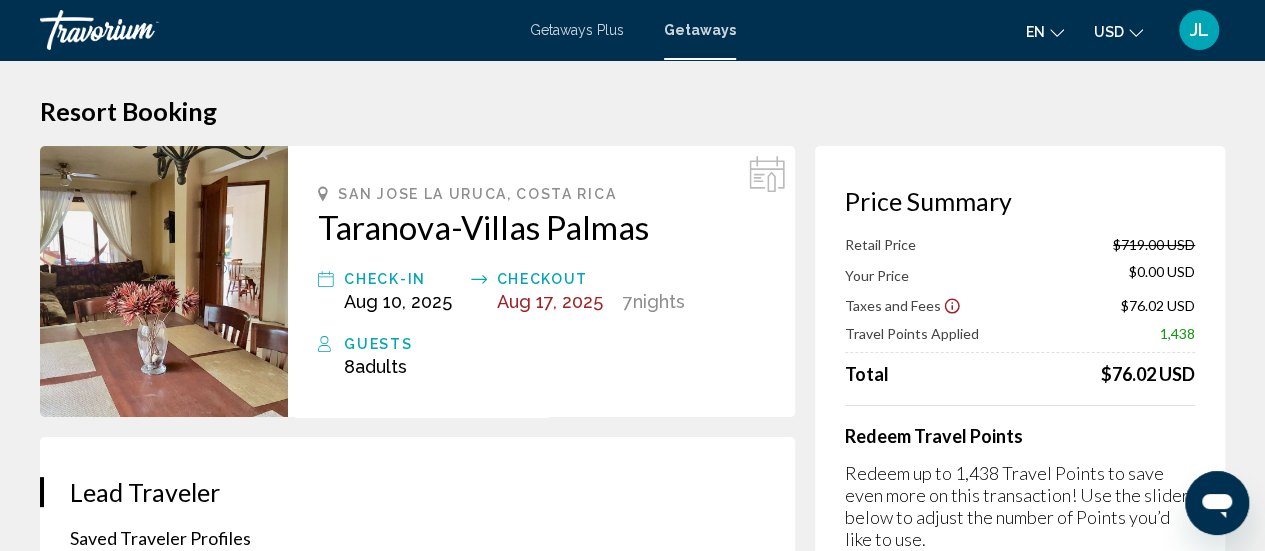 scroll, scrollTop: 0, scrollLeft: 0, axis: both 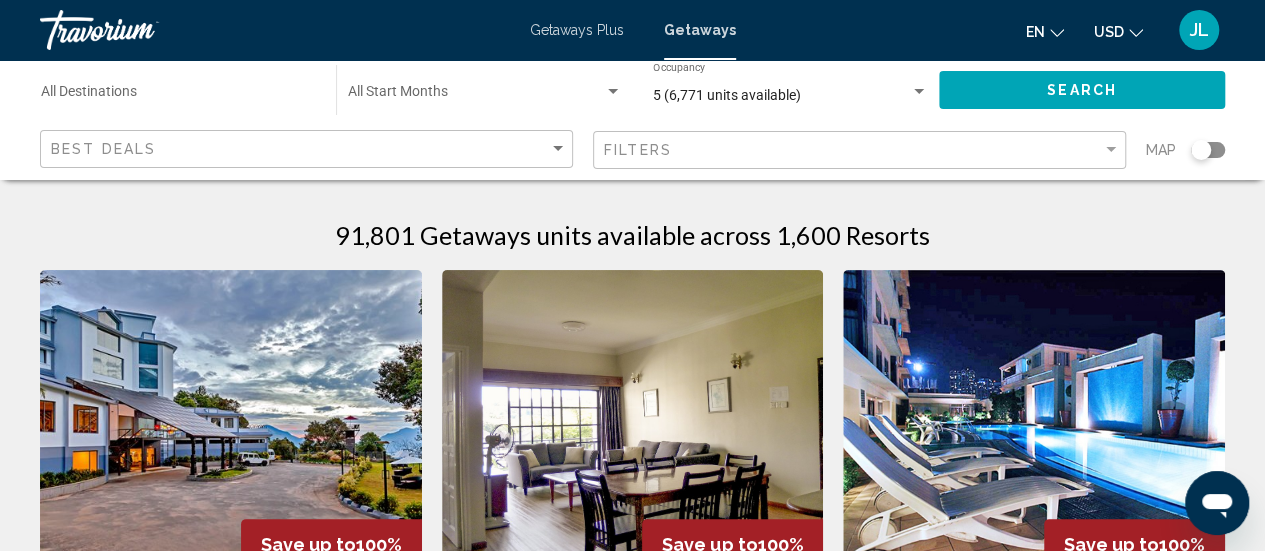 click at bounding box center (476, 96) 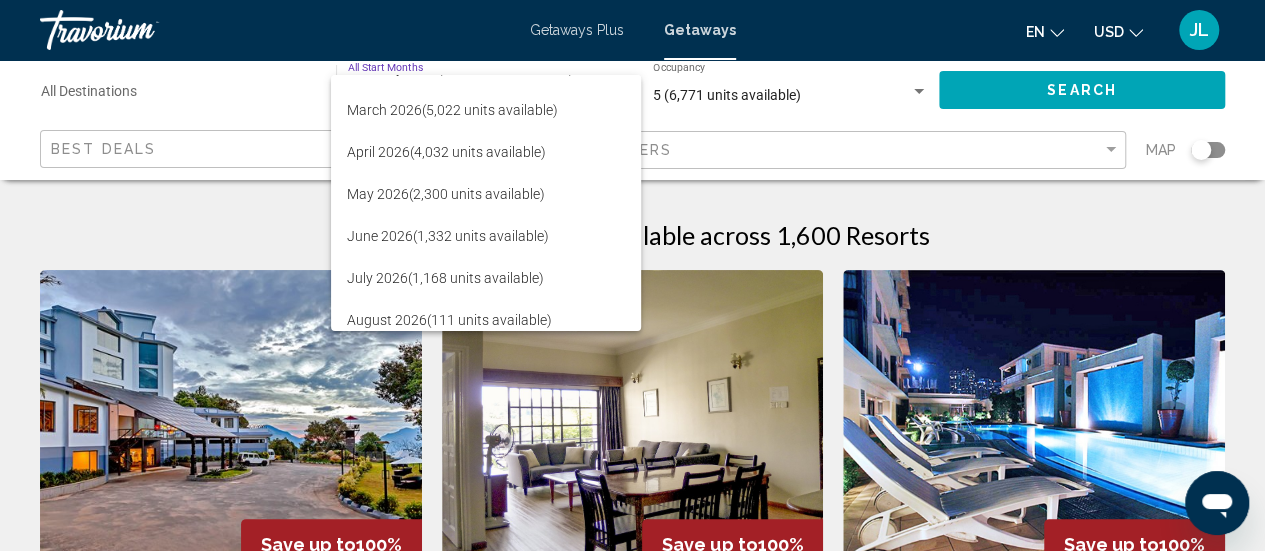 scroll, scrollTop: 332, scrollLeft: 0, axis: vertical 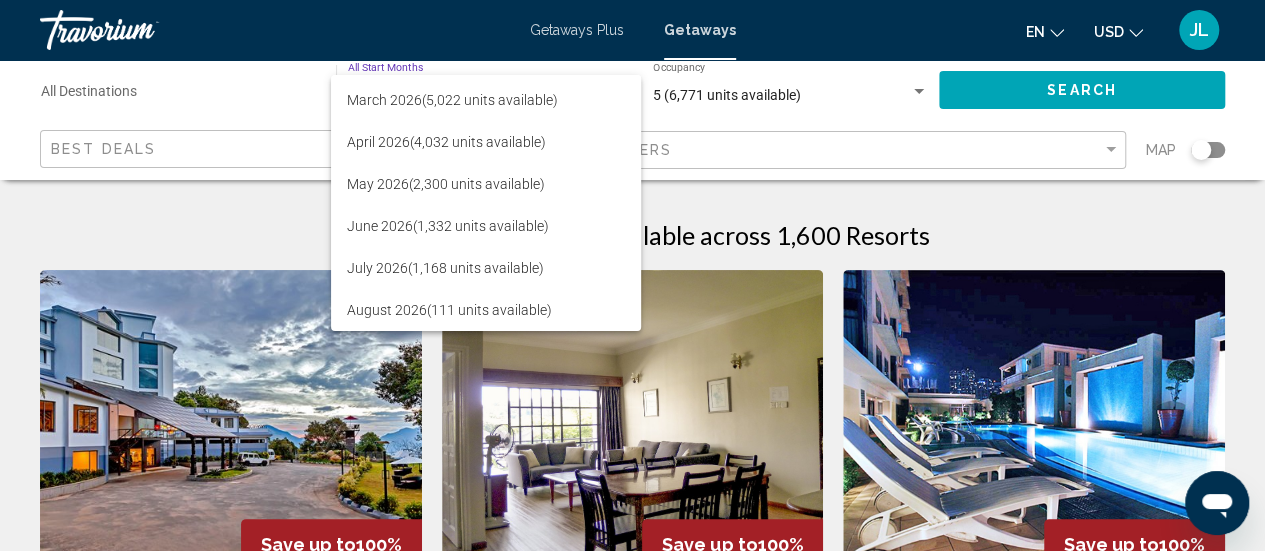click at bounding box center (632, 275) 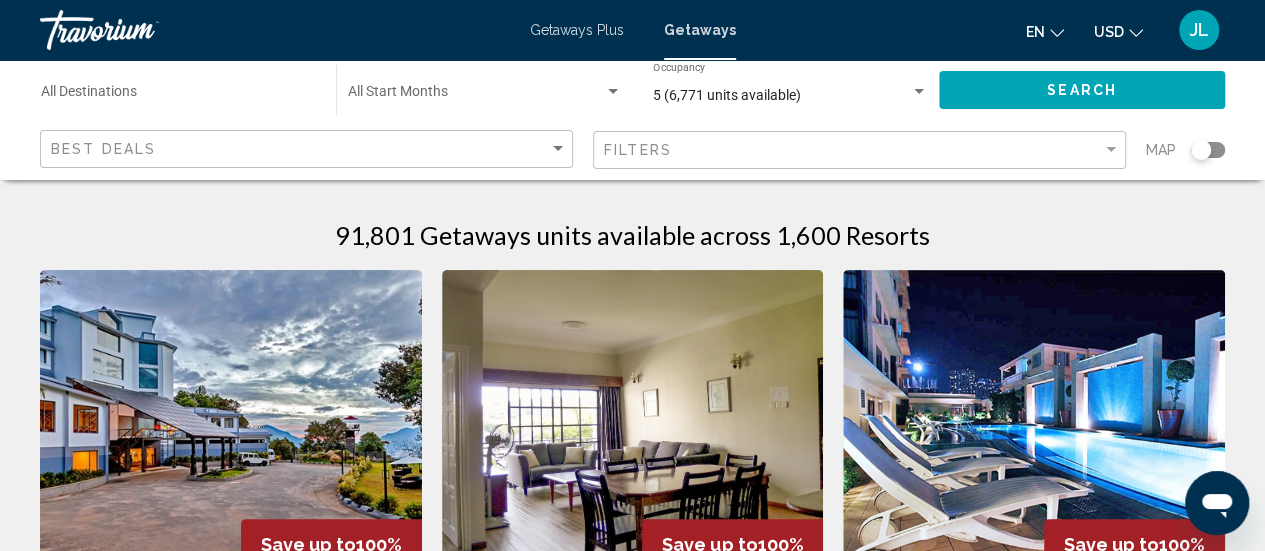 click on "Sterling Munnar  Resort  -  This is an adults only resort
Munnar, [STATE], [COUNTRY] From $[NUMBER] [CURRENCY] $[NUMBER] [CURRENCY] For [NUMBER] nights You save $[NUMBER] [CURRENCY] temp [NUMBER]
Pets Allowed View Resort ( [NUMBER] units ) Save up to 100% Greenhill Resort  Resort  -  This is an adults only resort
Pahang, [COUNTRY], [COUNTRY] From $[NUMBER] [CURRENCY] $[NUMBER] [CURRENCY] For [NUMBER] nights You save $[NUMBER] [CURRENCY] temp [NUMBER] View Resort ( [NUMBER] units ) Save up to 100% Astoria Plaza Suites  Resort  -  This is an adults only resort
Pasig City, Philippines From $[NUMBER] [CURRENCY] $[NUMBER] [CURRENCY] For [NUMBER] nights You save $[NUMBER] [CURRENCY] temp [NUMBER]
Fitness Center
Swimming Pool
Pets Allowed View Resort ( [NUMBER] units ) Save up to 100% Clube Albufeira Garden Village  Resort" at bounding box center (632, 1647) 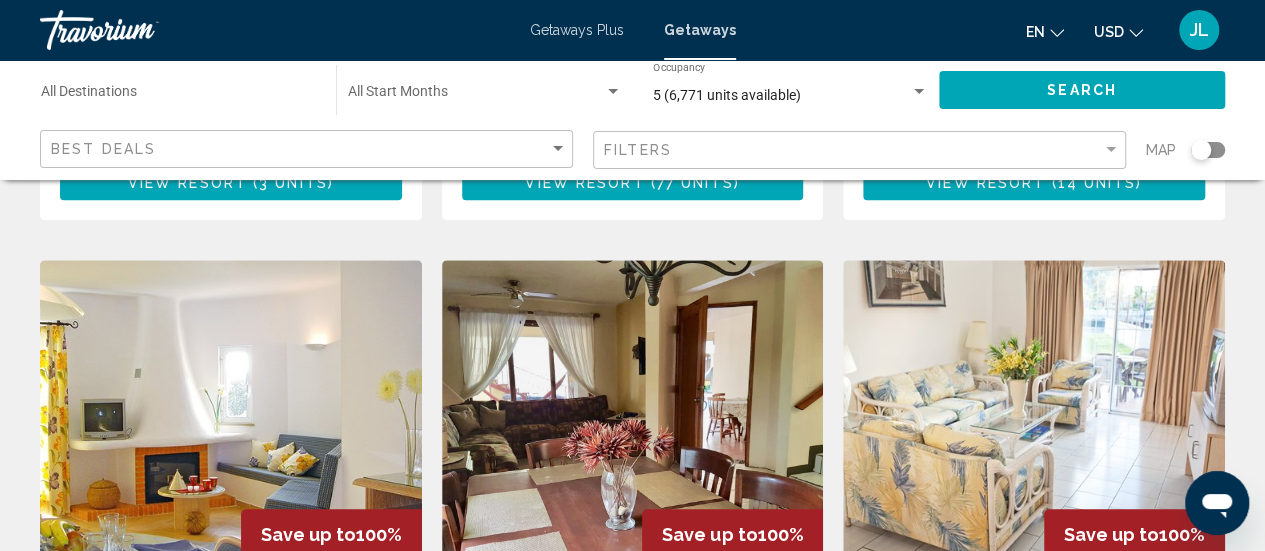 scroll, scrollTop: 700, scrollLeft: 0, axis: vertical 